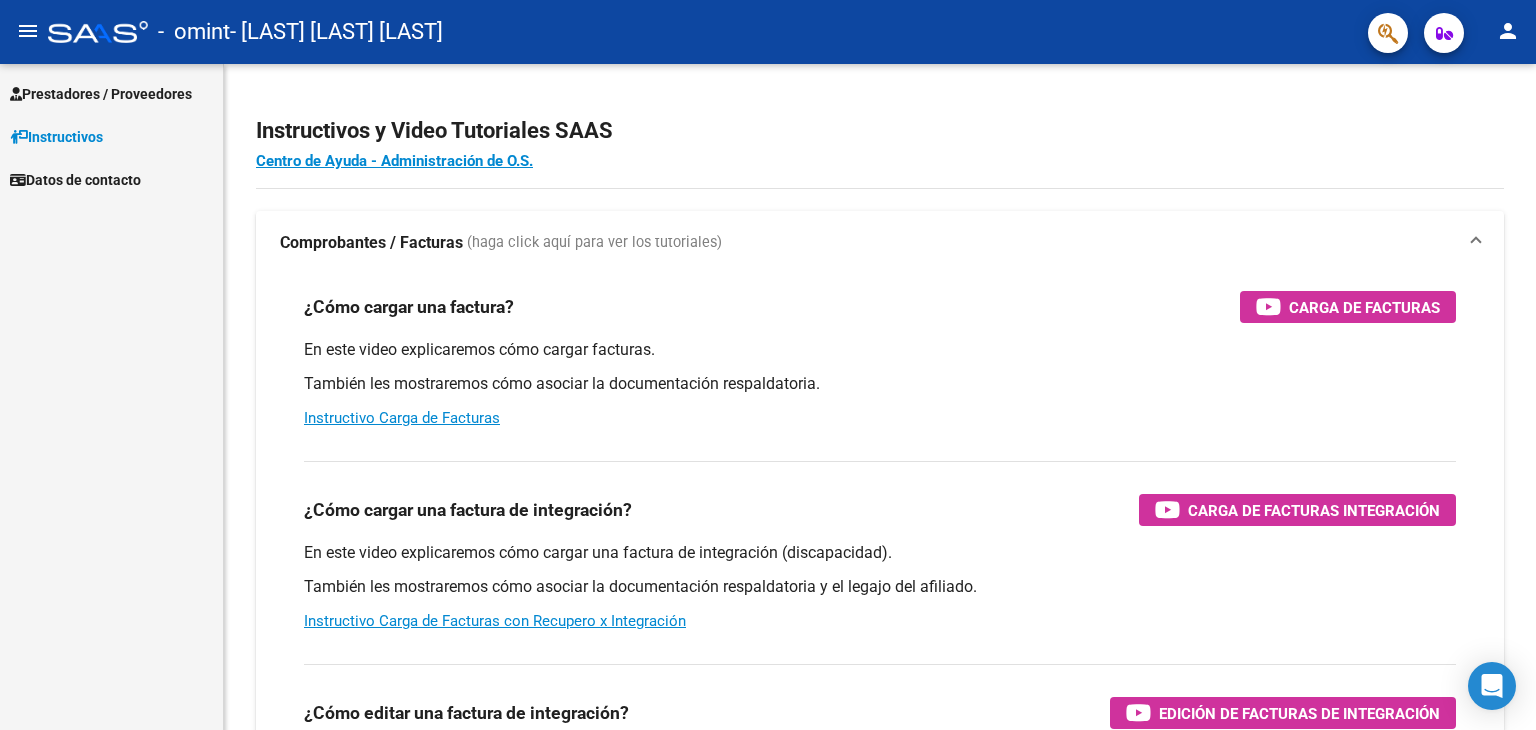 scroll, scrollTop: 0, scrollLeft: 0, axis: both 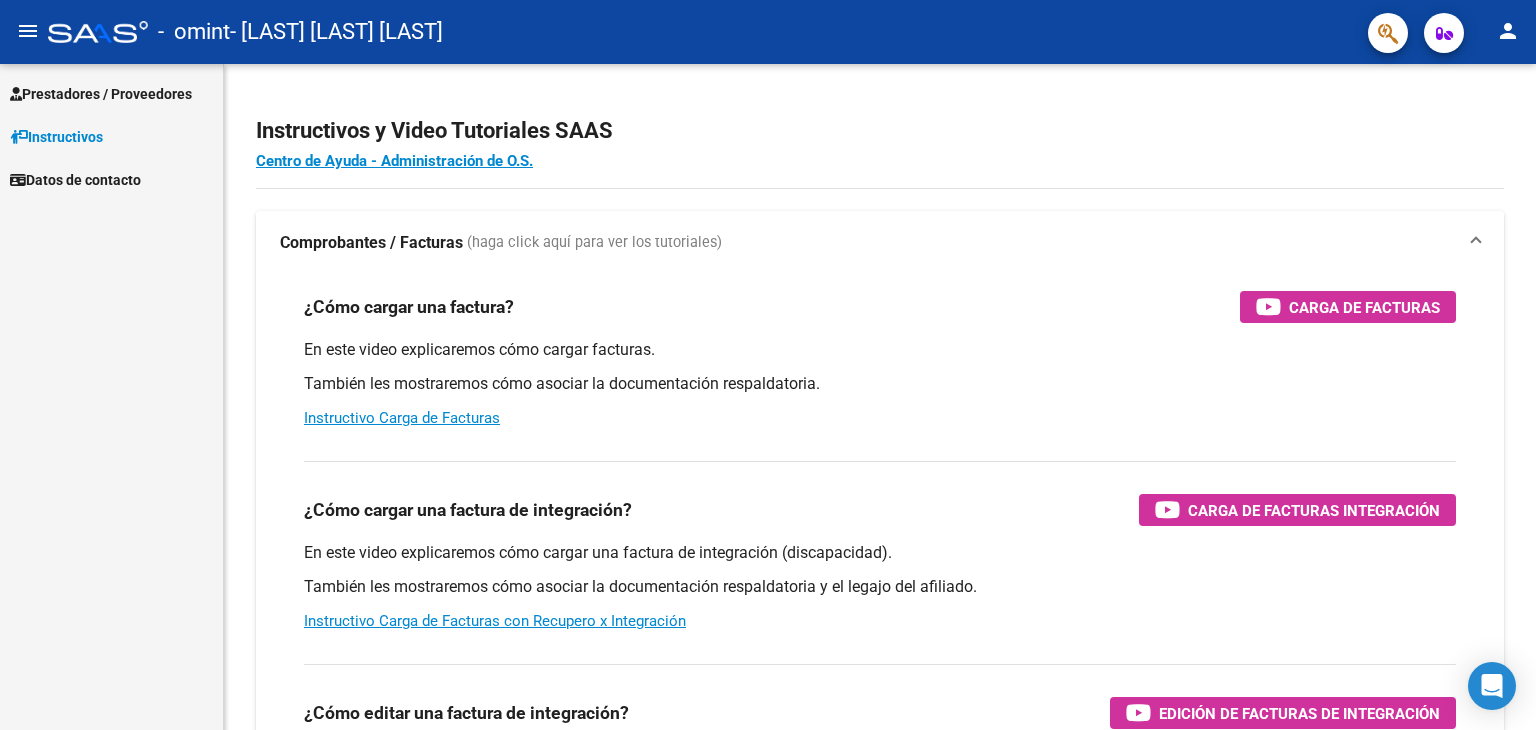 click on "Prestadores / Proveedores" at bounding box center (101, 94) 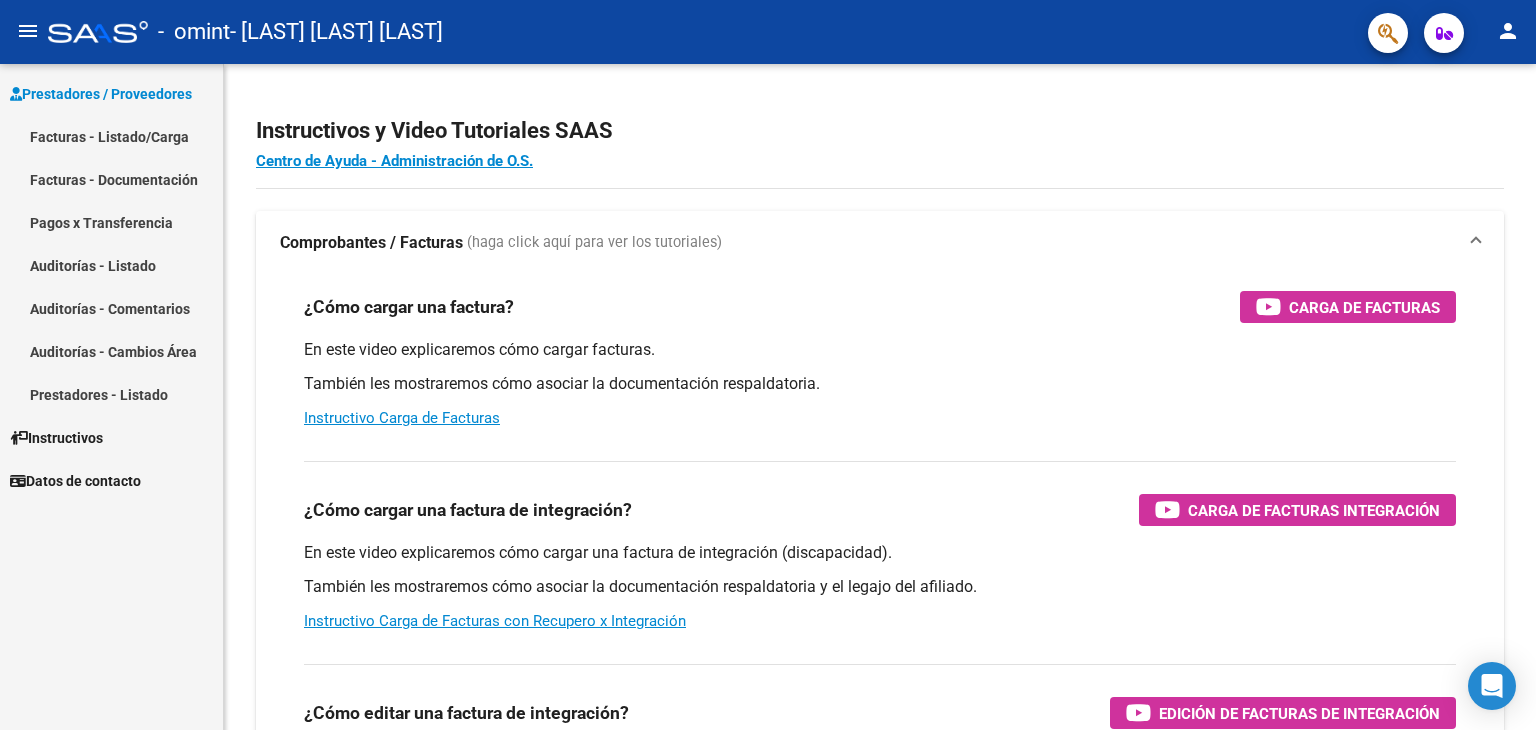click on "Facturas - Listado/Carga" at bounding box center [111, 136] 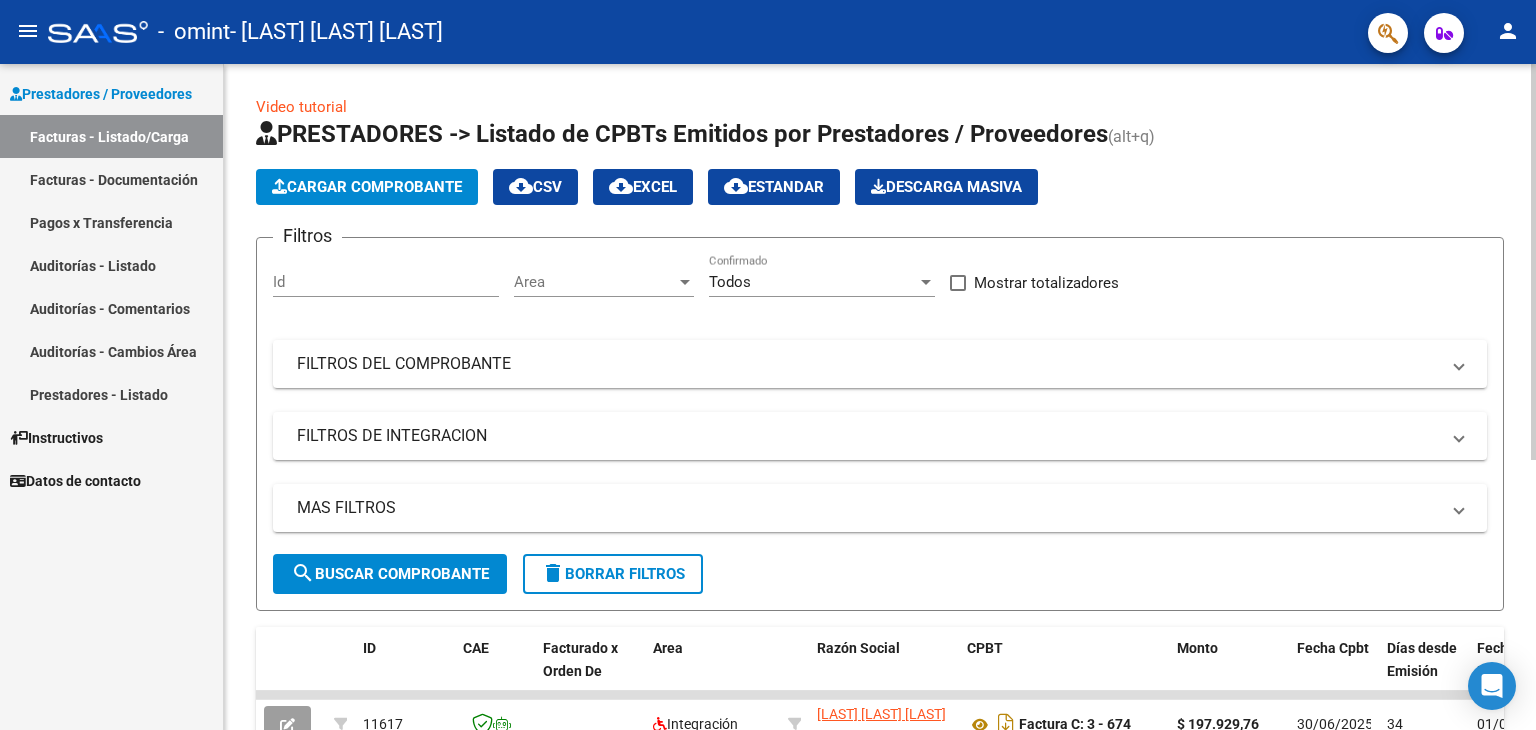 click on "Cargar Comprobante" 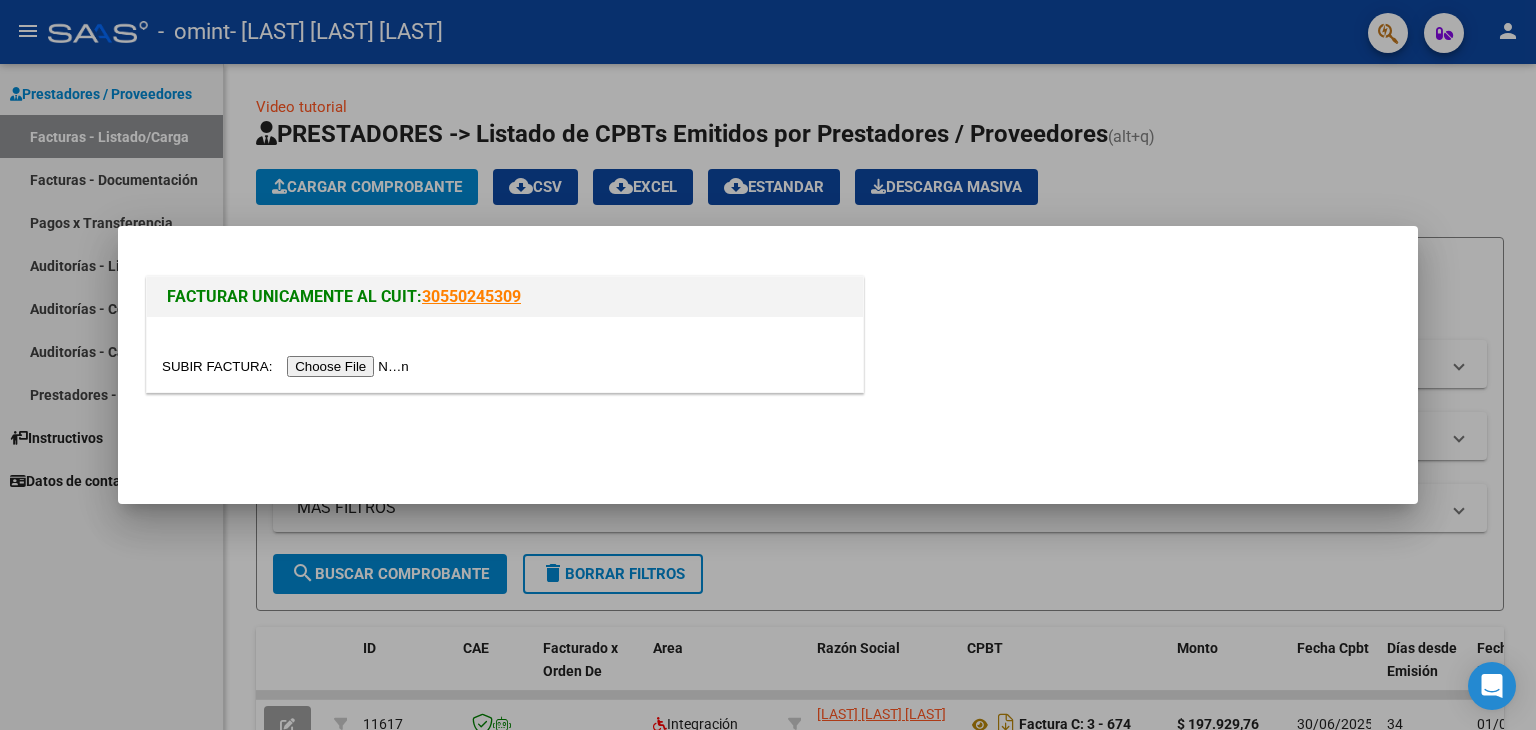 click at bounding box center (288, 366) 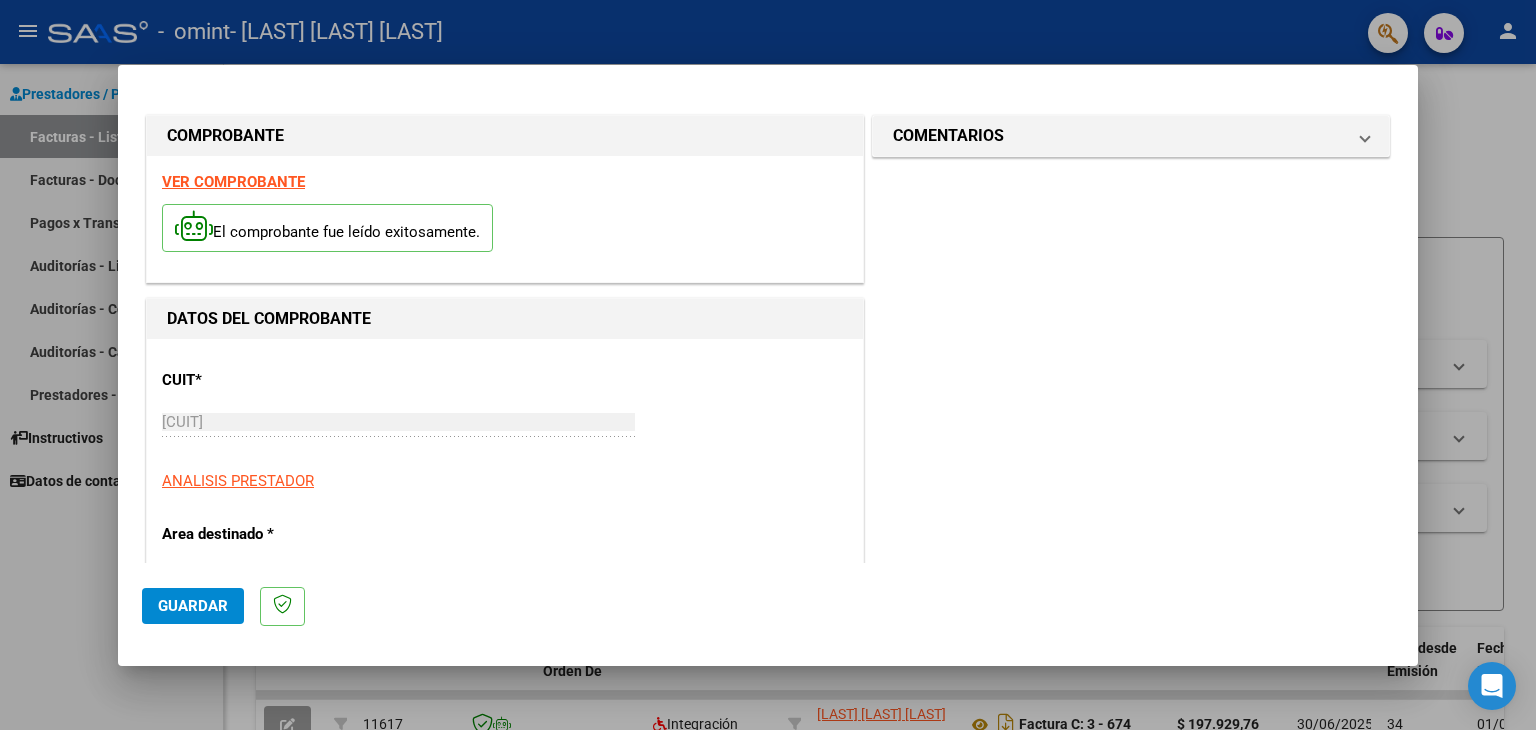 click on "Area destinado *" at bounding box center (265, 534) 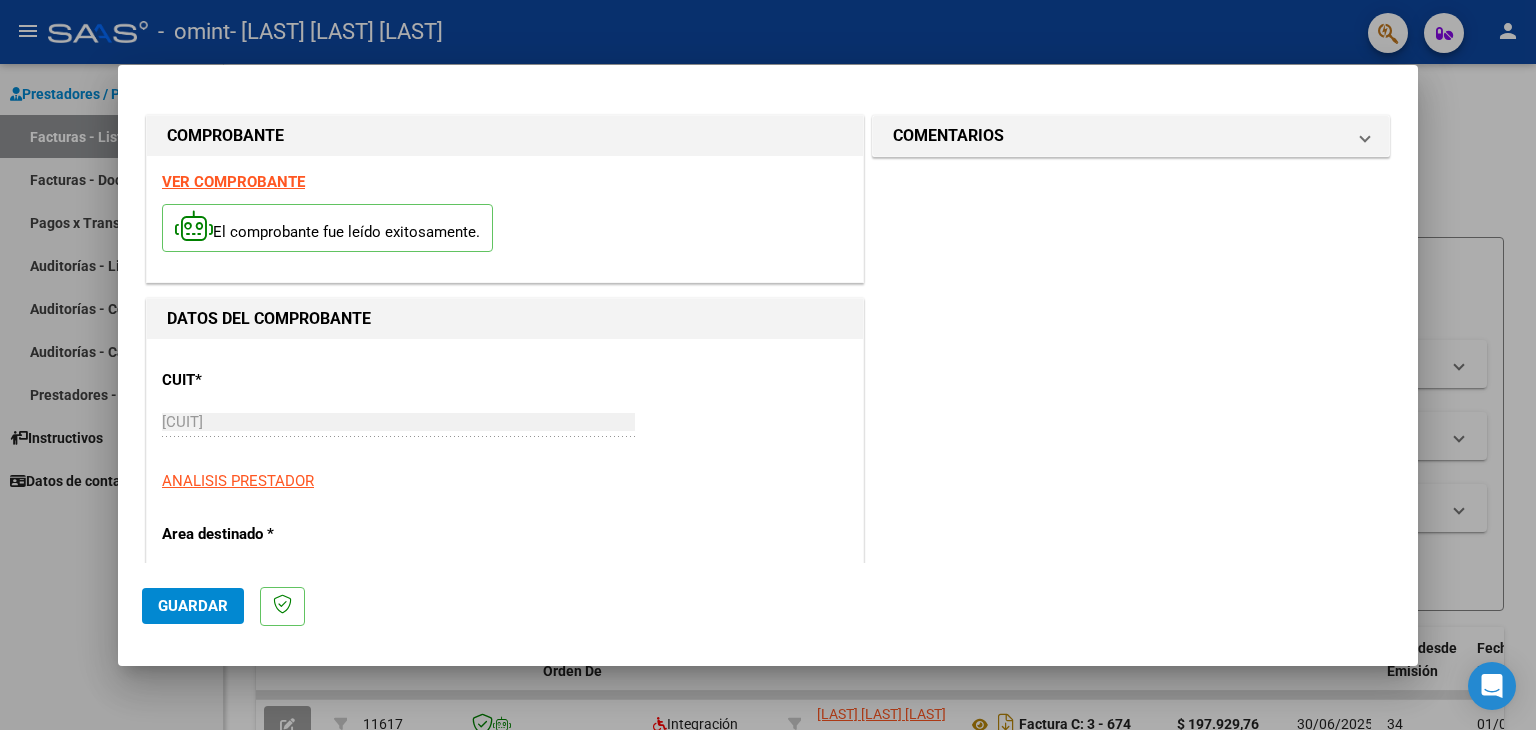 click on "Area destinado *" at bounding box center (265, 534) 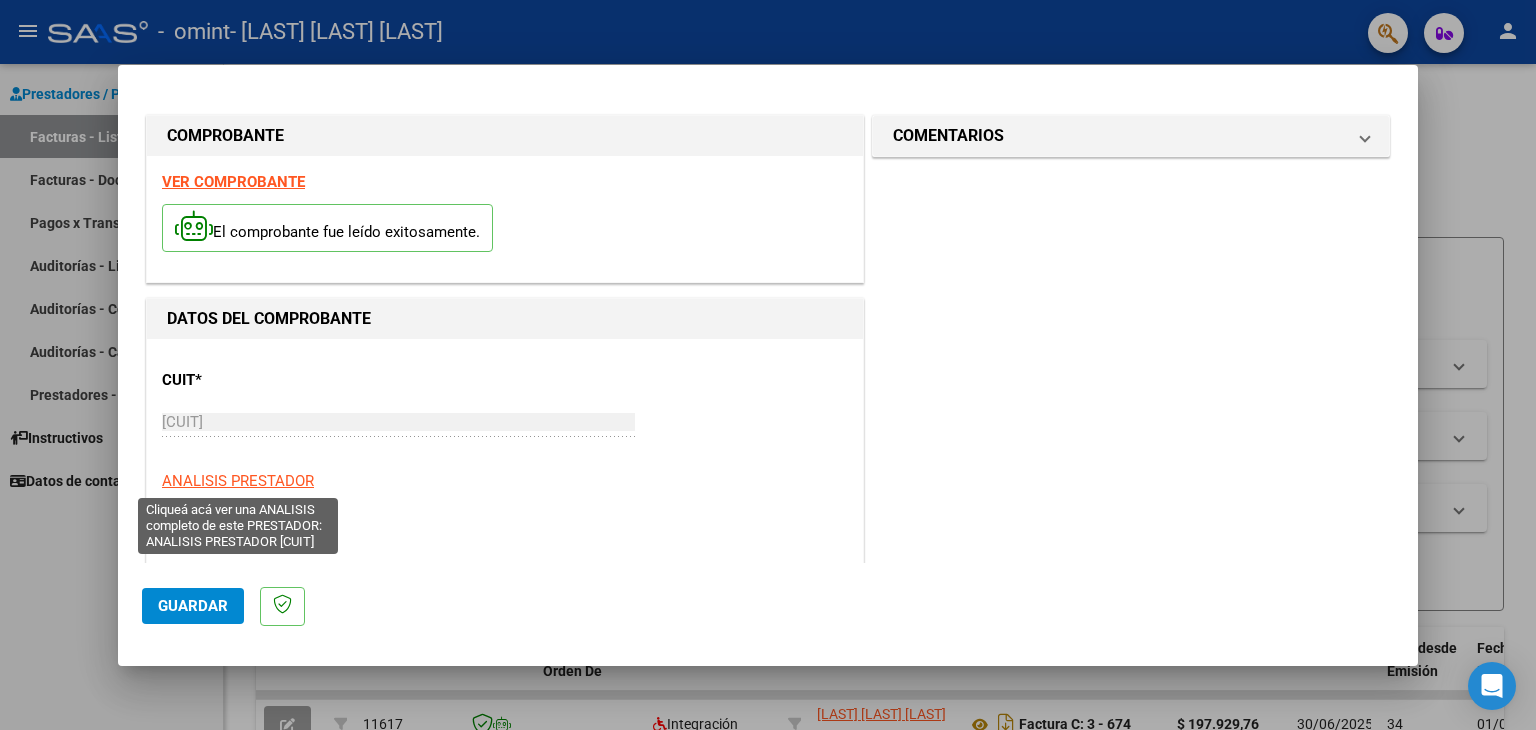 click on "ANALISIS PRESTADOR" at bounding box center (238, 481) 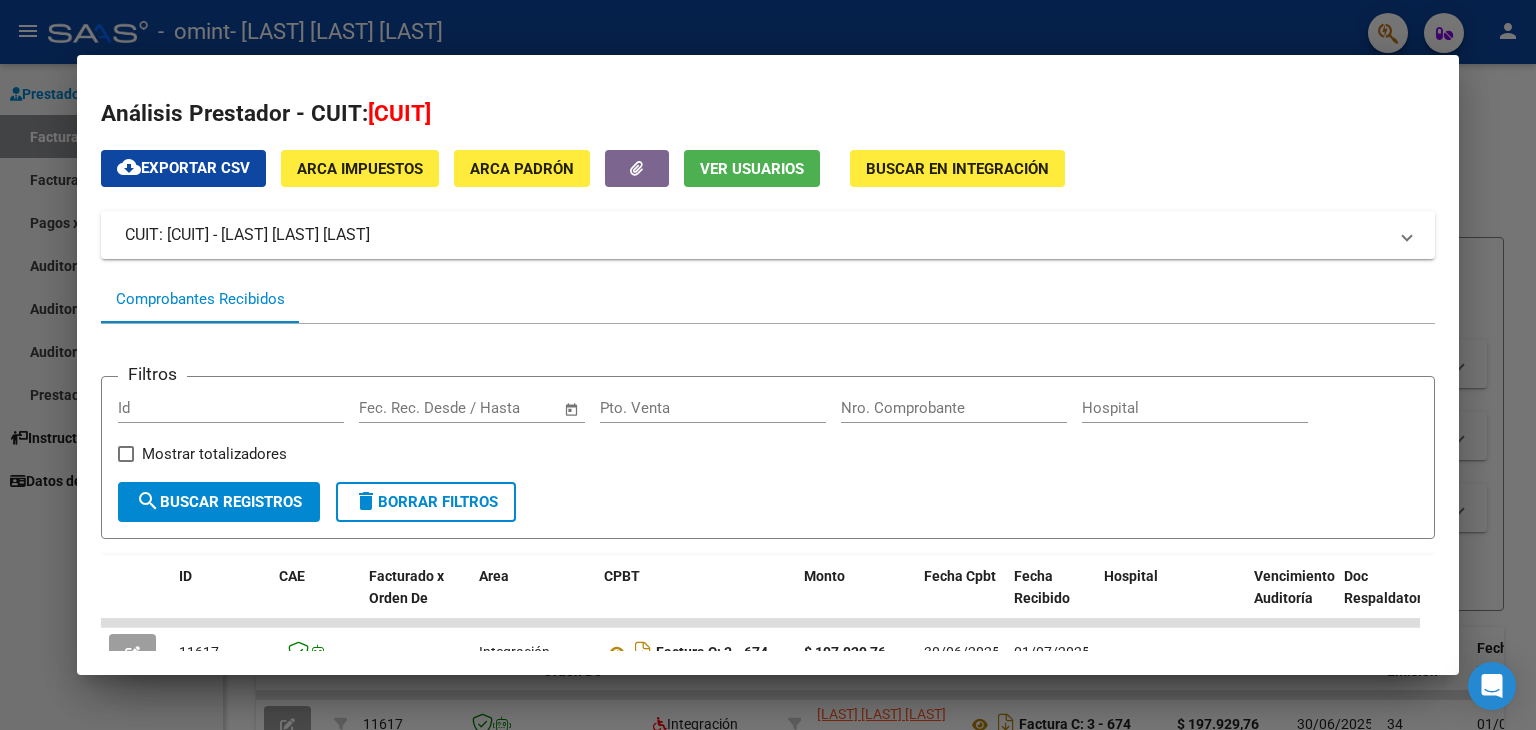 click at bounding box center [768, 365] 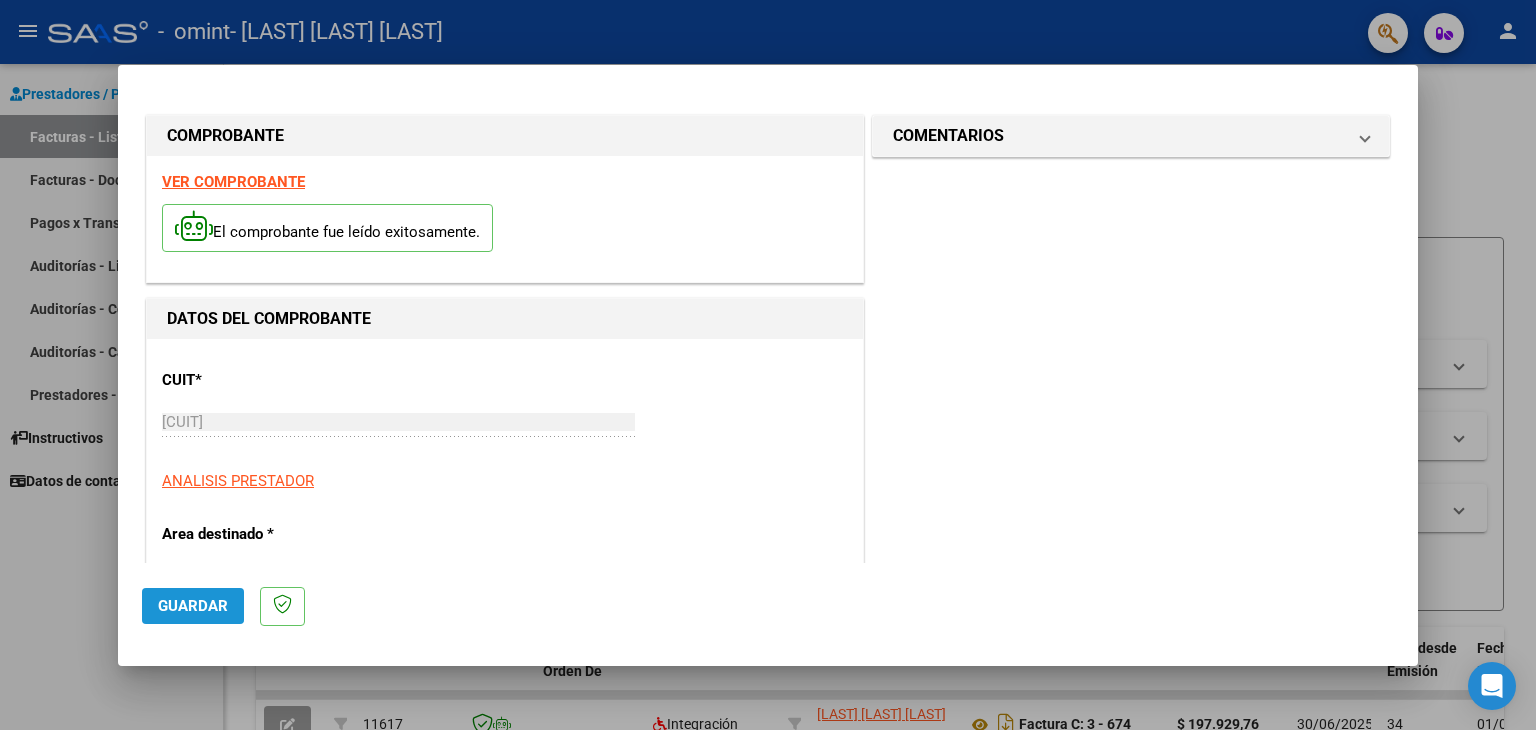 click on "Guardar" 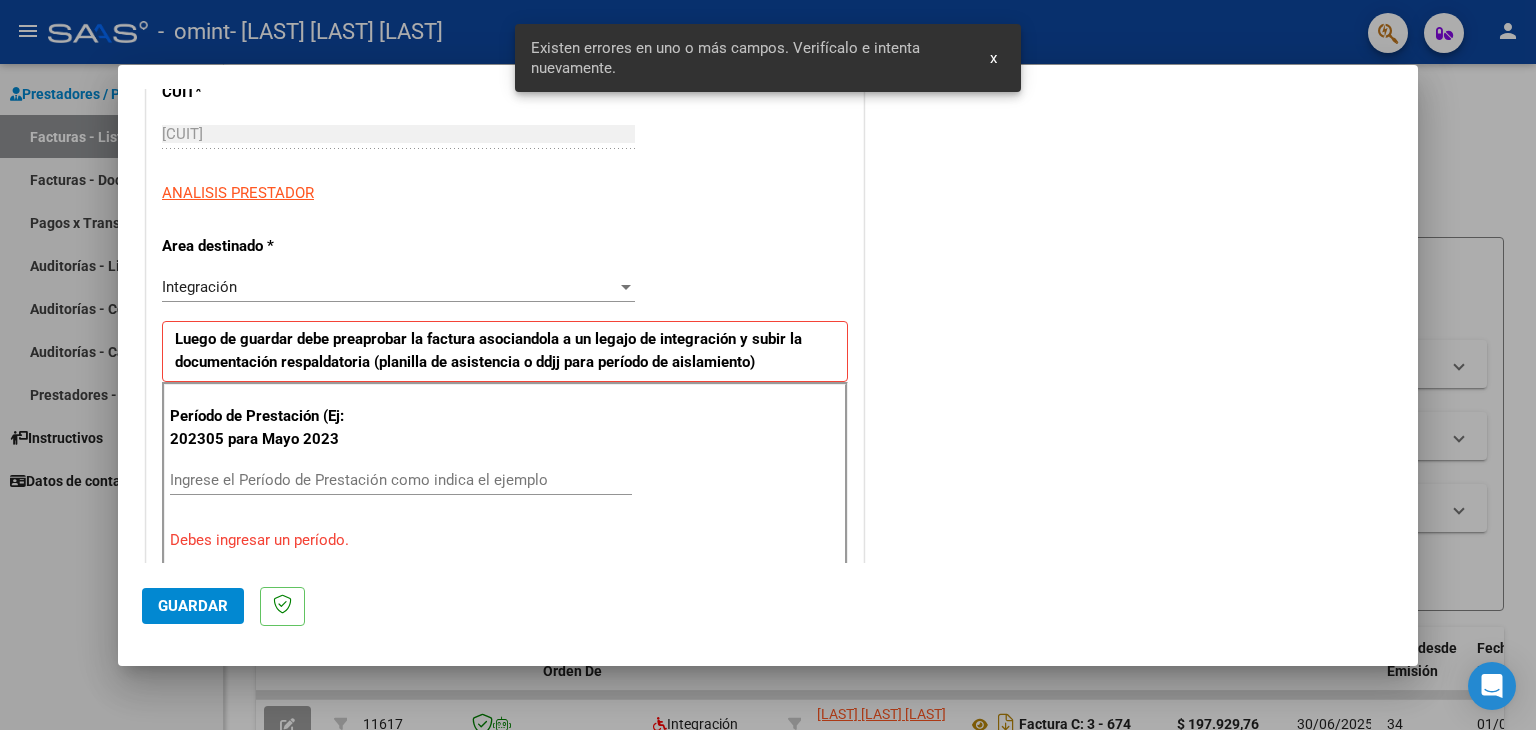 scroll, scrollTop: 420, scrollLeft: 0, axis: vertical 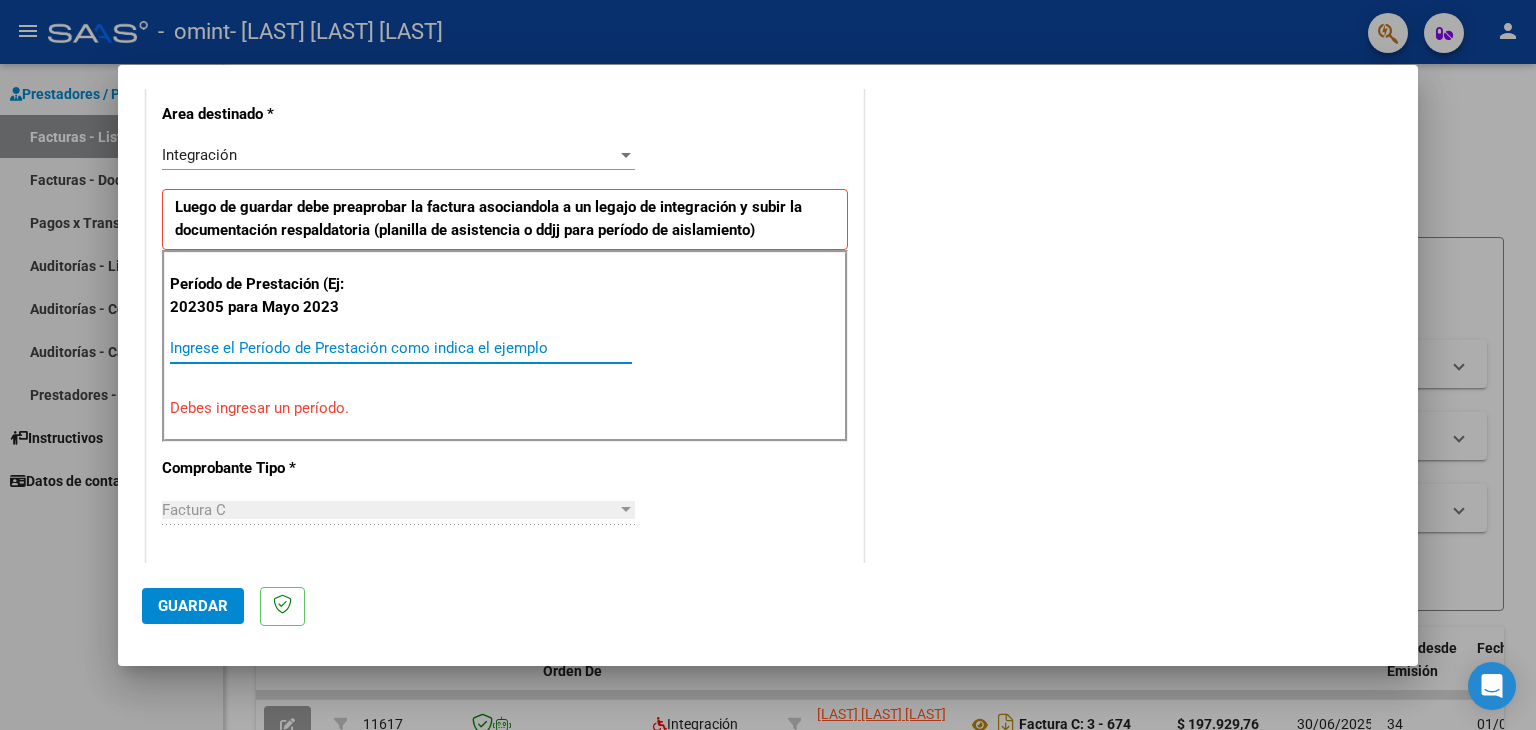 click on "Ingrese el Período de Prestación como indica el ejemplo" at bounding box center [401, 348] 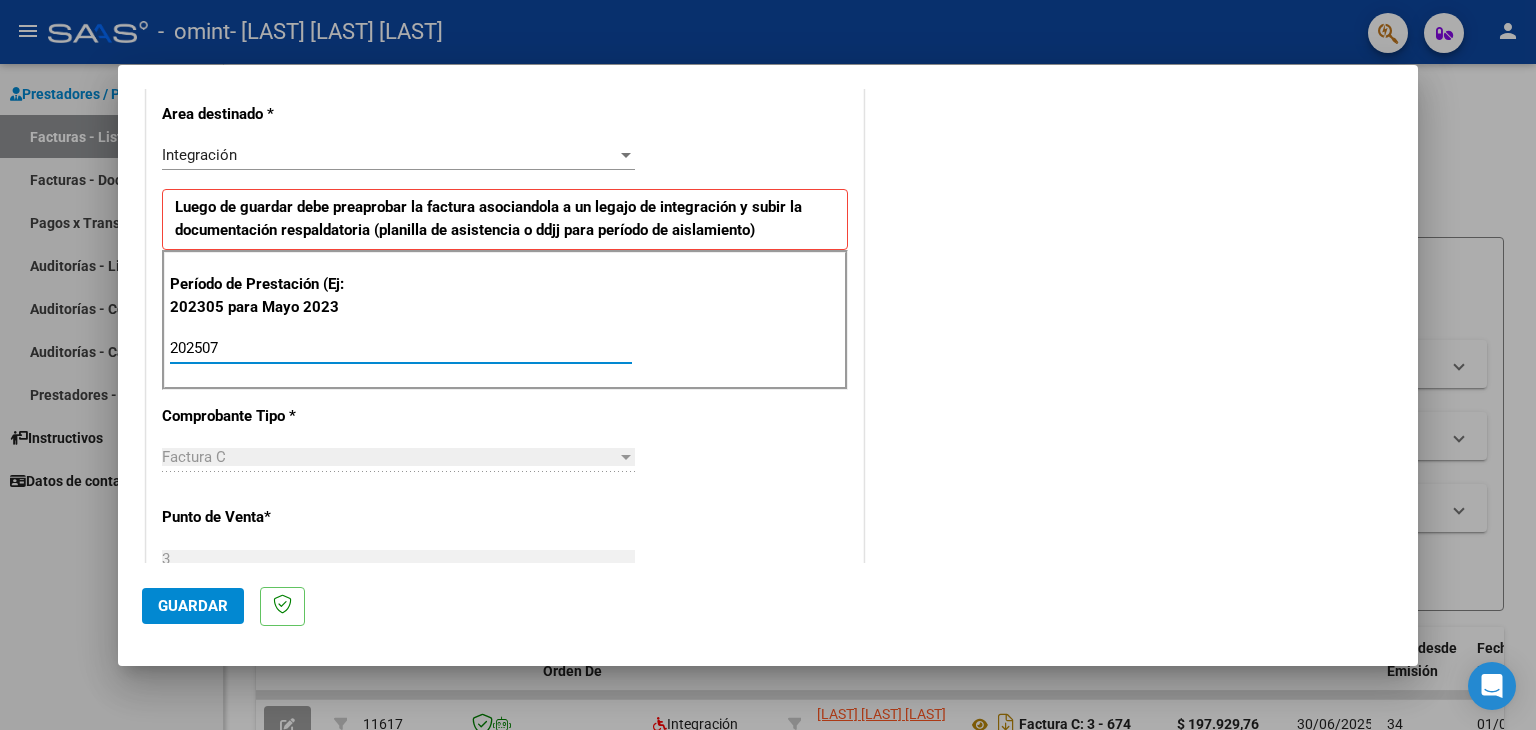 type on "202507" 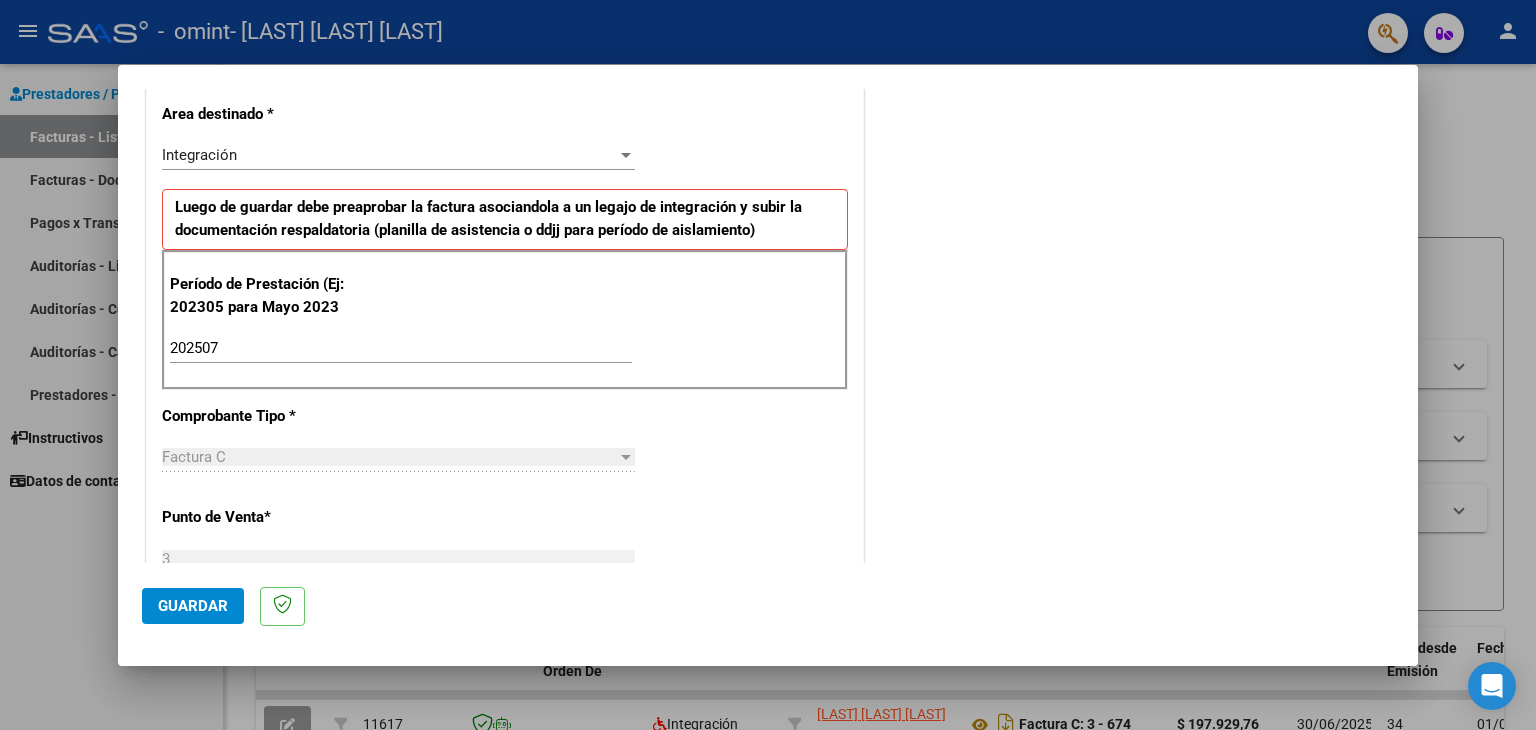 click on "Guardar" 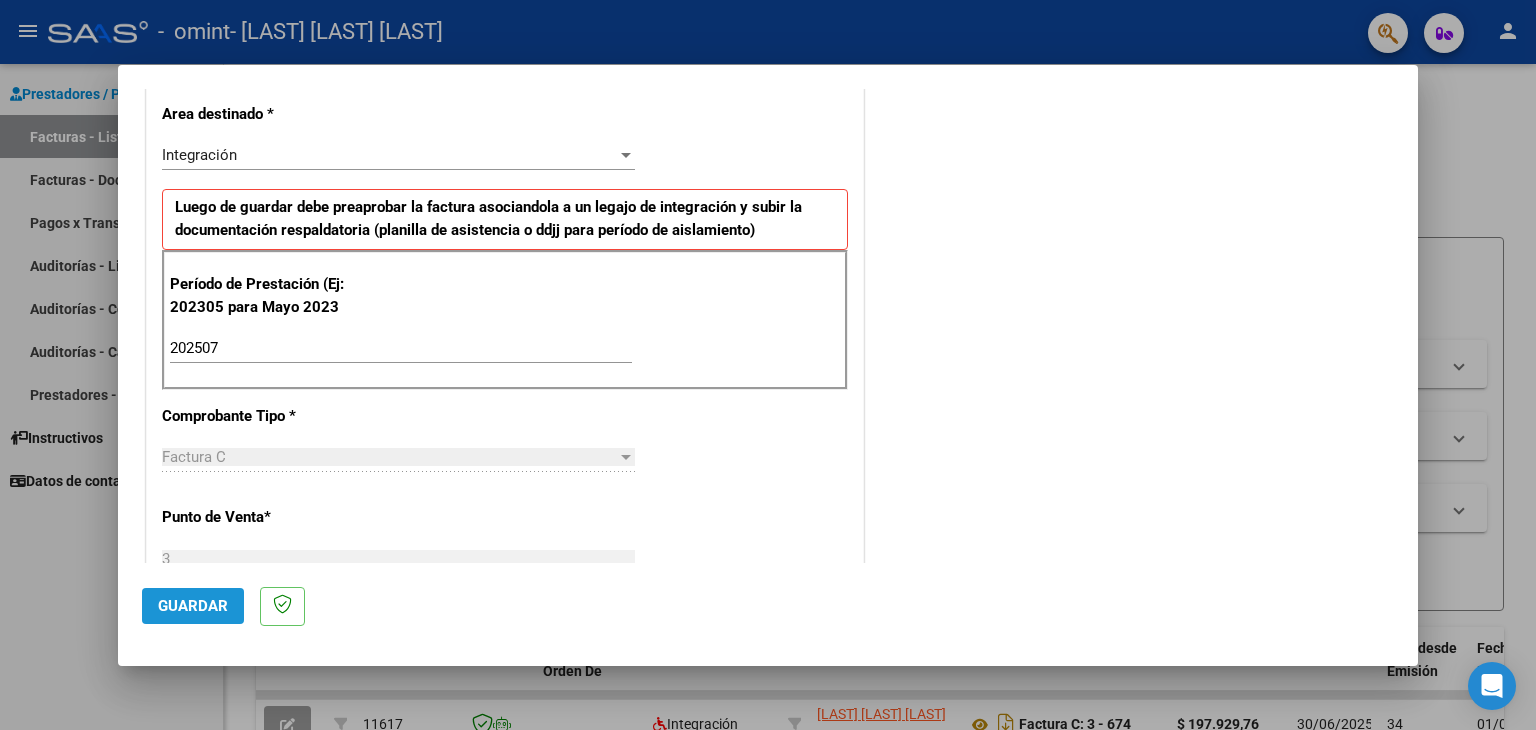 click on "Guardar" 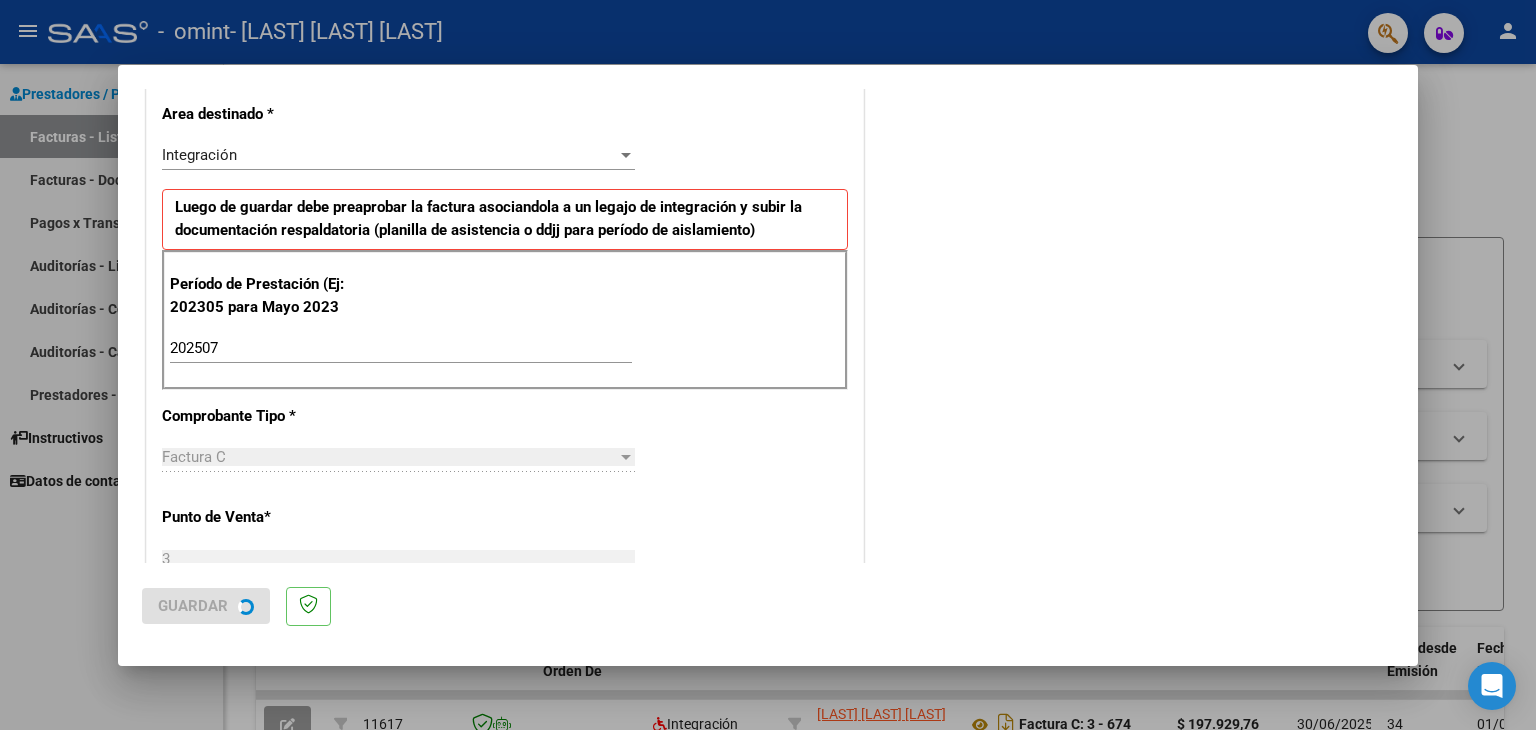 scroll, scrollTop: 0, scrollLeft: 0, axis: both 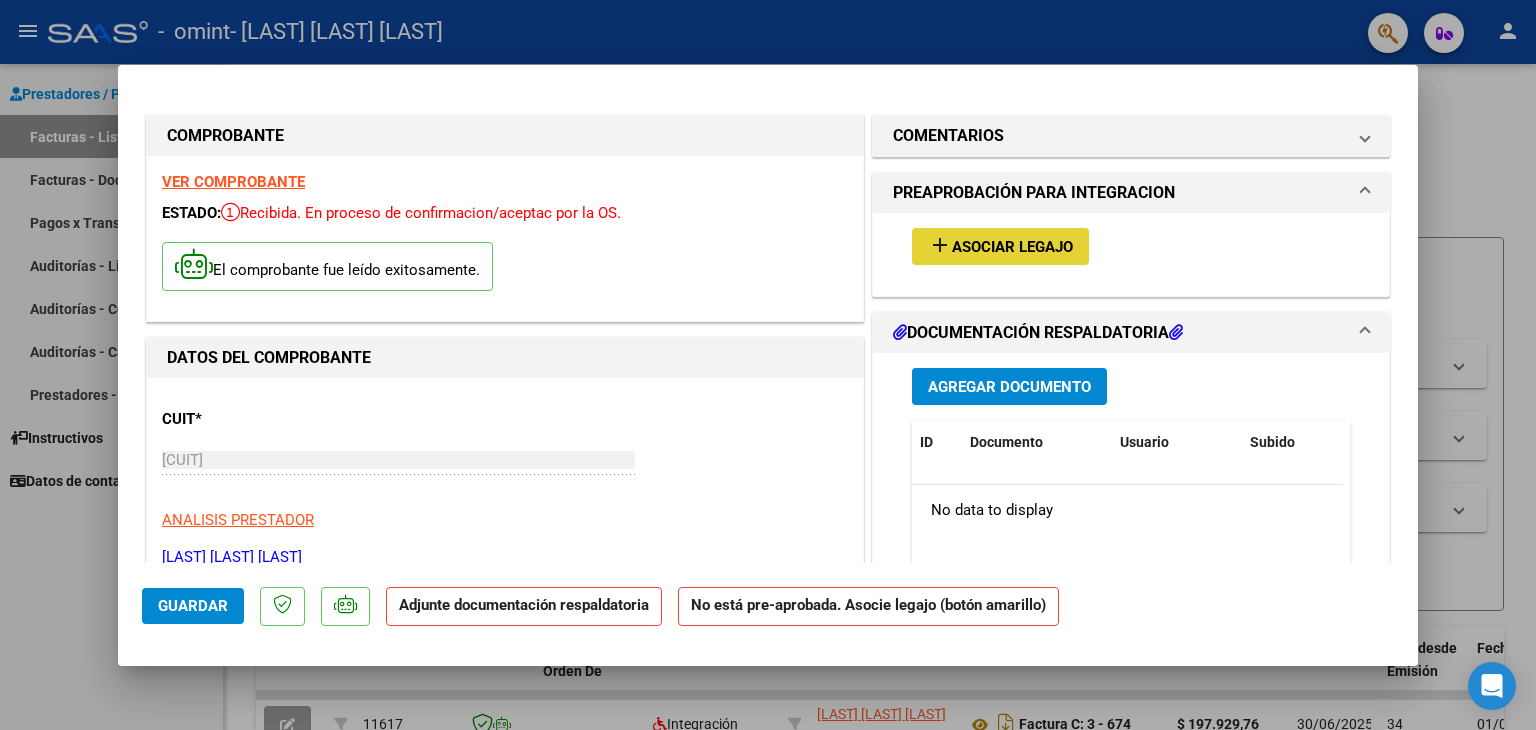 click on "Asociar Legajo" at bounding box center (1012, 247) 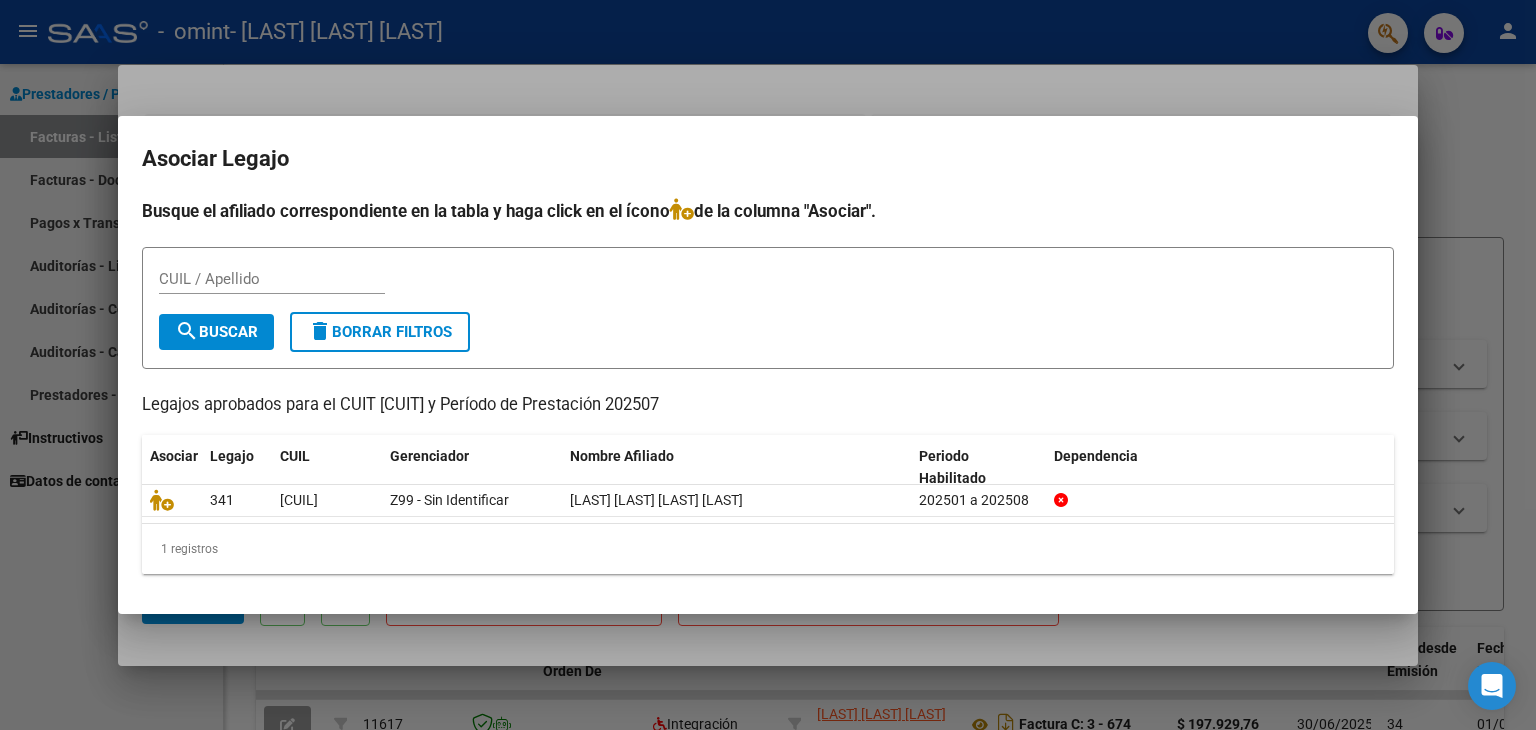 click on "CUIL / Apellido" at bounding box center (272, 279) 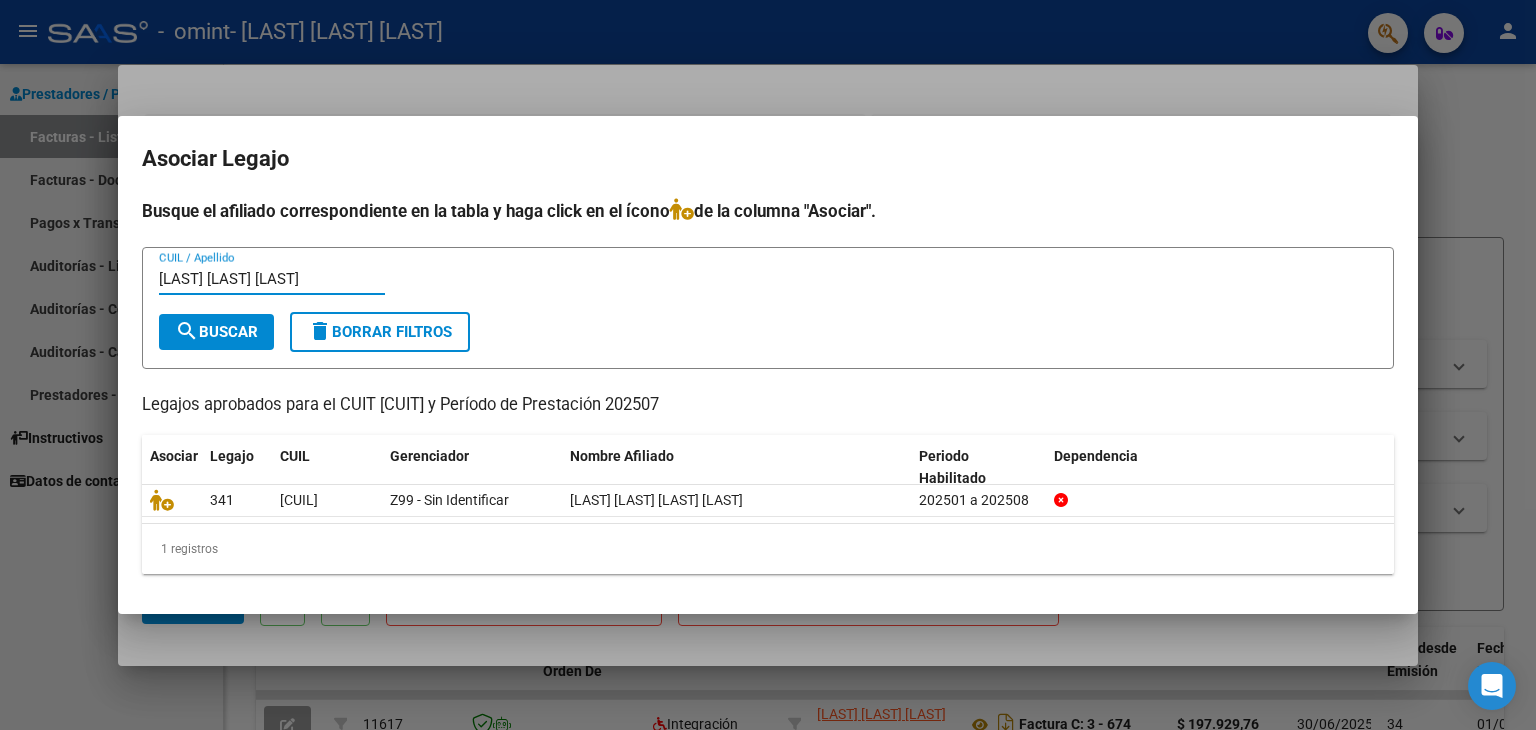type on "[LAST] [LAST] [LAST]" 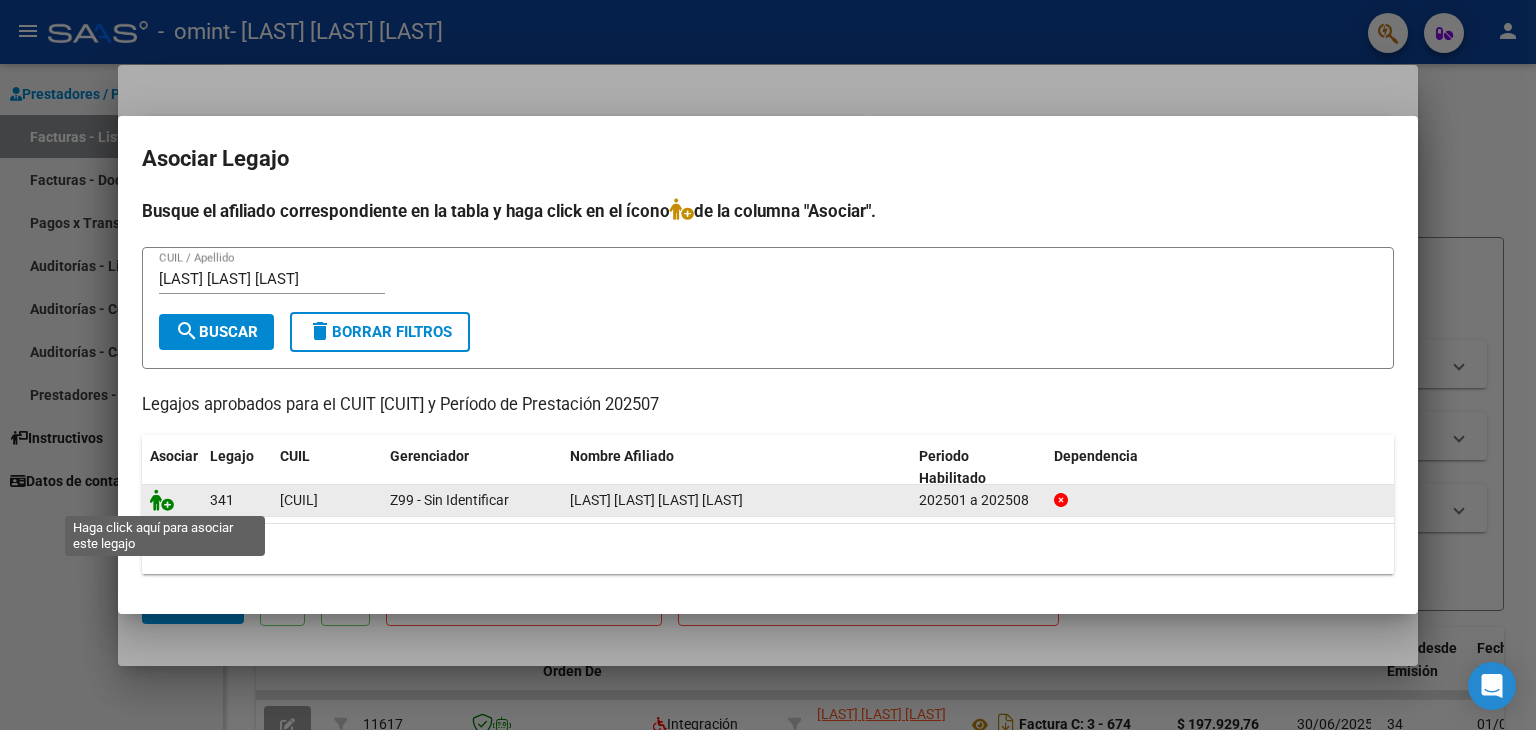 click 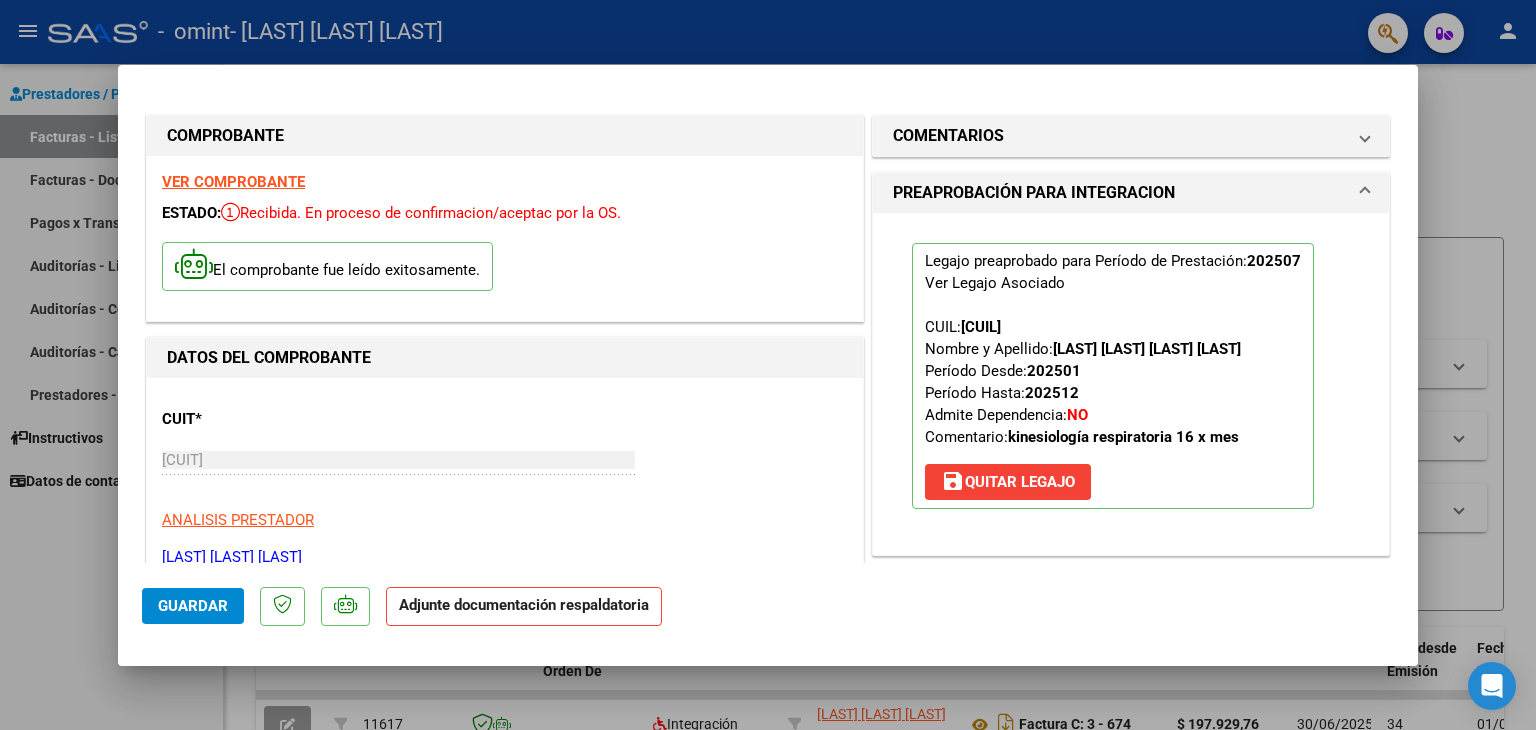 click on "Adjunte documentación respaldatoria" 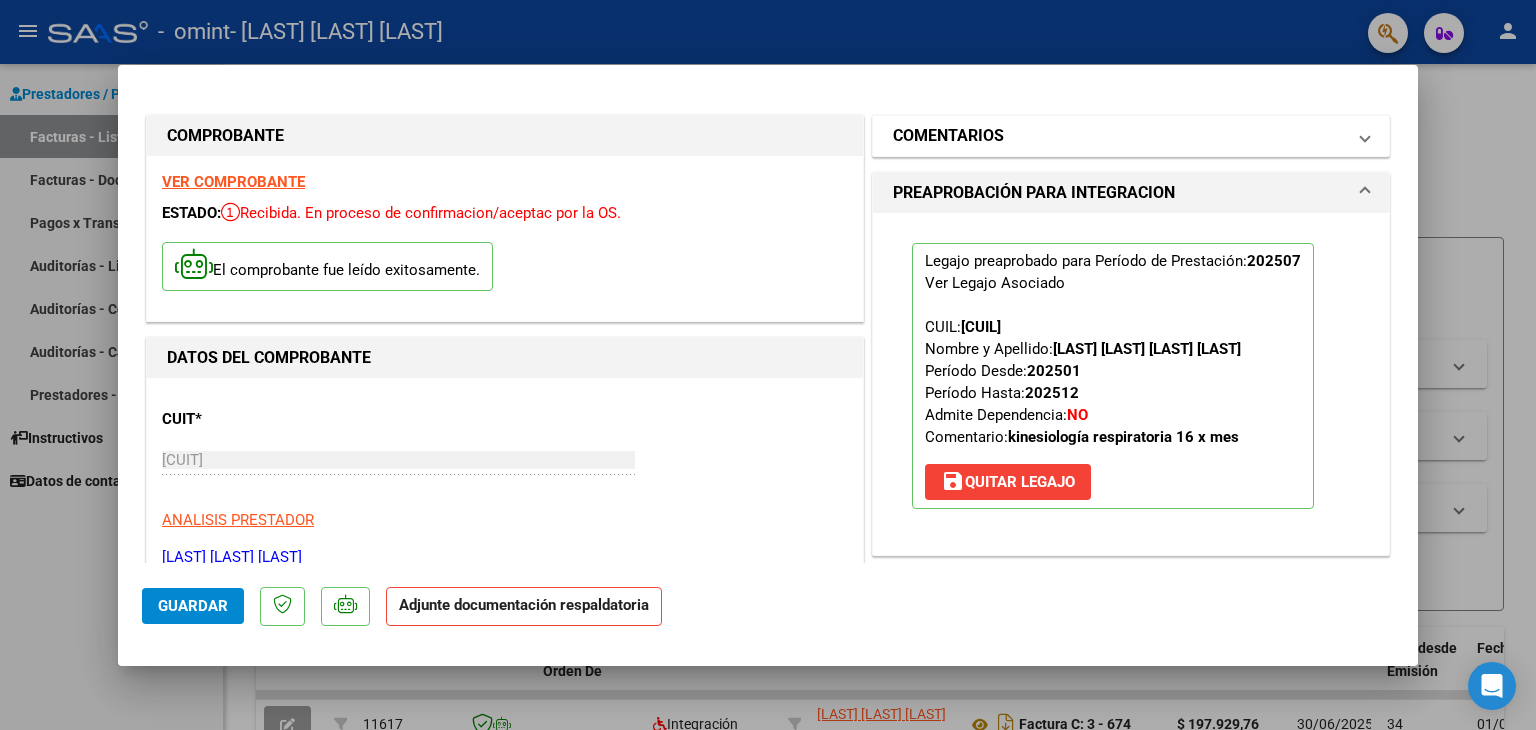 click at bounding box center [1365, 136] 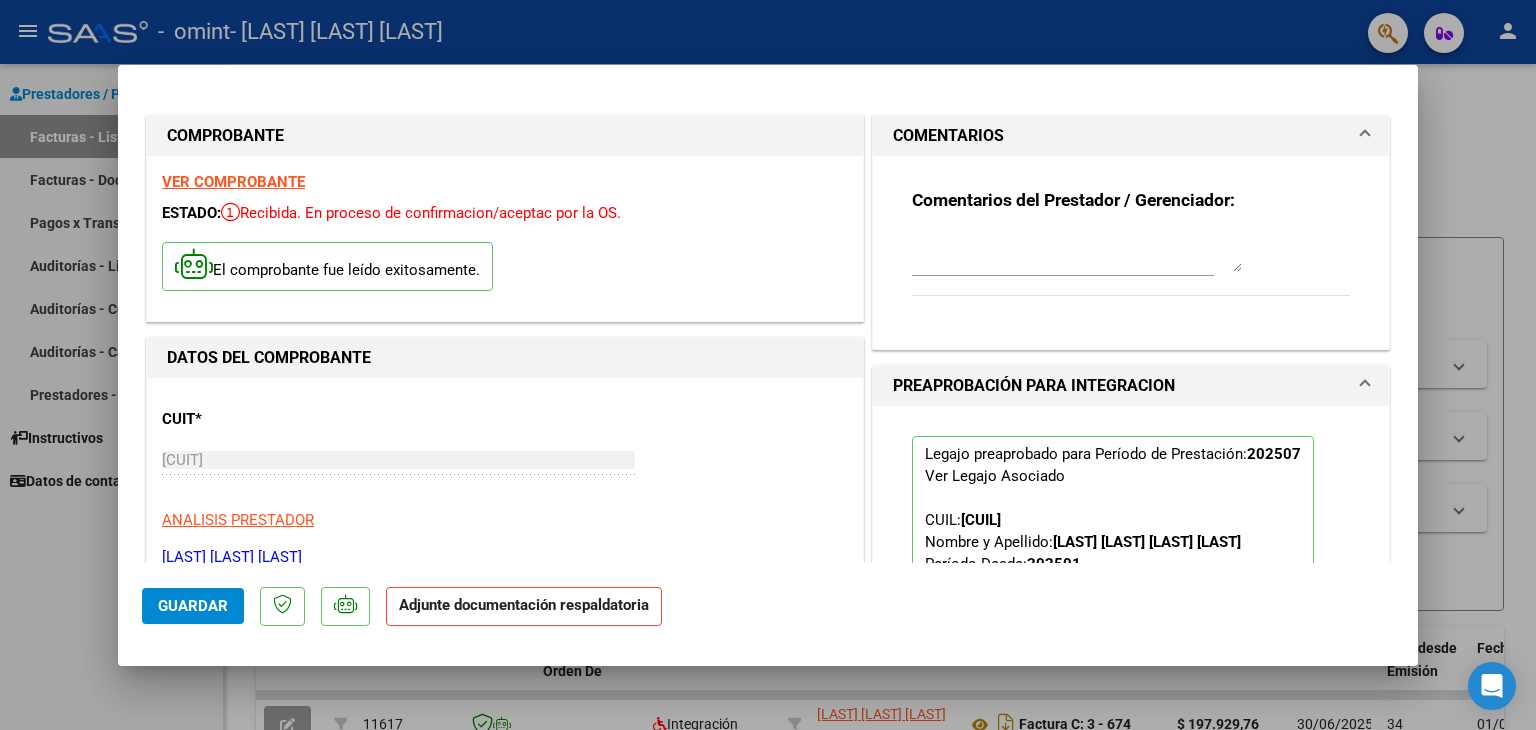 click on "CUIT  *   [CUIT] Ingresar CUIT  ANALISIS PRESTADOR  [LAST] [LAST] [LAST]  ARCA Padrón  Area destinado * Integración Seleccionar Area Período de Prestación (Ej: 202305 para Mayo 2023    202507 Ingrese el Período de Prestación como indica el ejemplo   Una vez que se asoció a un legajo aprobado no se puede cambiar el período de prestación.   Comprobante Tipo * Factura C Seleccionar Tipo Punto de Venta  *   3 Ingresar el Nro.  Número  *   677 Ingresar el Nro.  Monto  *   $ 197.929,76 Ingresar el monto  Fecha del Cpbt.  *   [DATE] Ingresar la fecha  CAE / CAEA (no ingrese CAI)    [CAE] Ingresar el CAE o CAEA (no ingrese CAI)  Fecha de Vencimiento    Ingresar la fecha  Ref. Externa    Ingresar la ref.  N° Liquidación    Ingresar el N° Liquidación" at bounding box center (505, 1126) 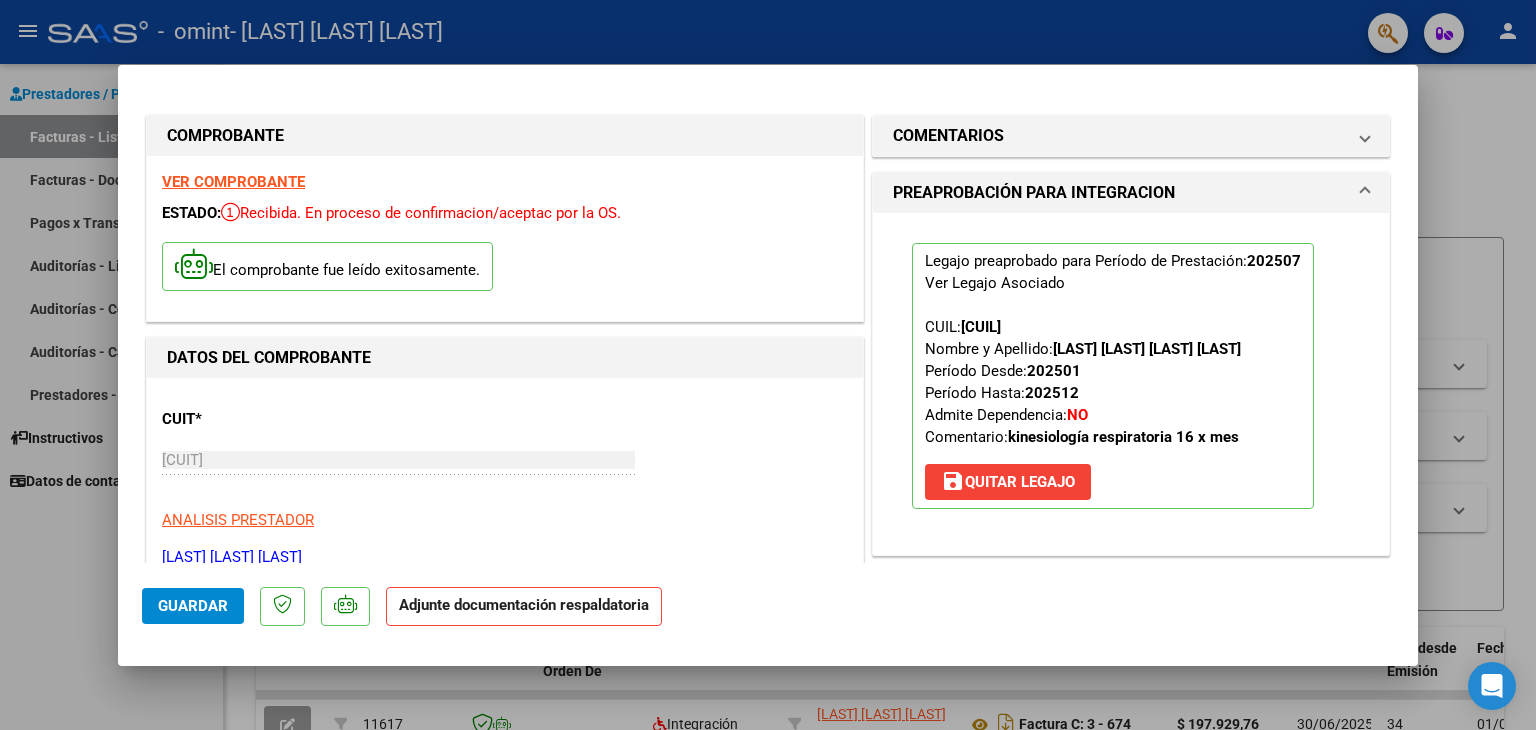 click on "COMPROBANTE" at bounding box center (505, 136) 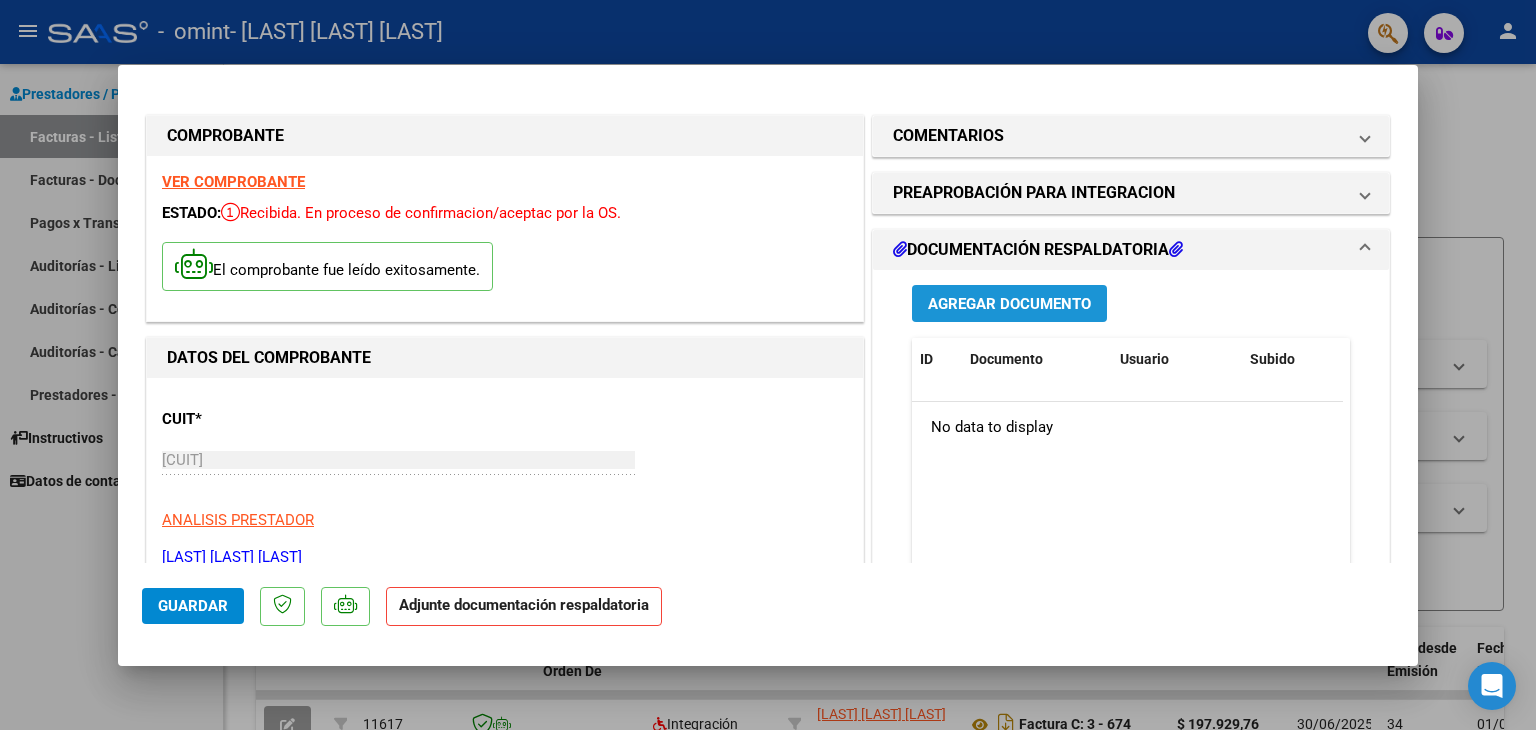 click on "Agregar Documento" at bounding box center [1009, 304] 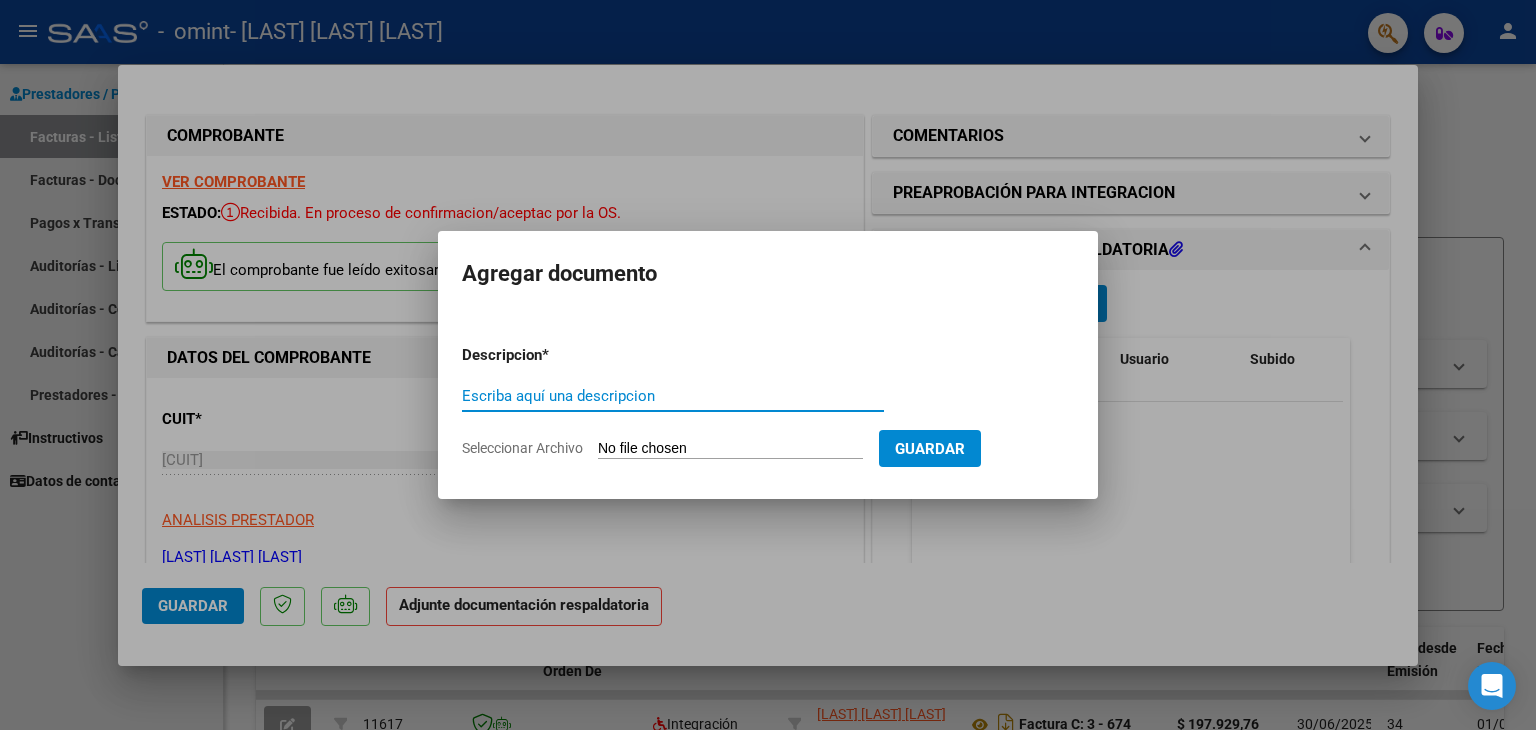 click on "Escriba aquí una descripcion" at bounding box center [673, 396] 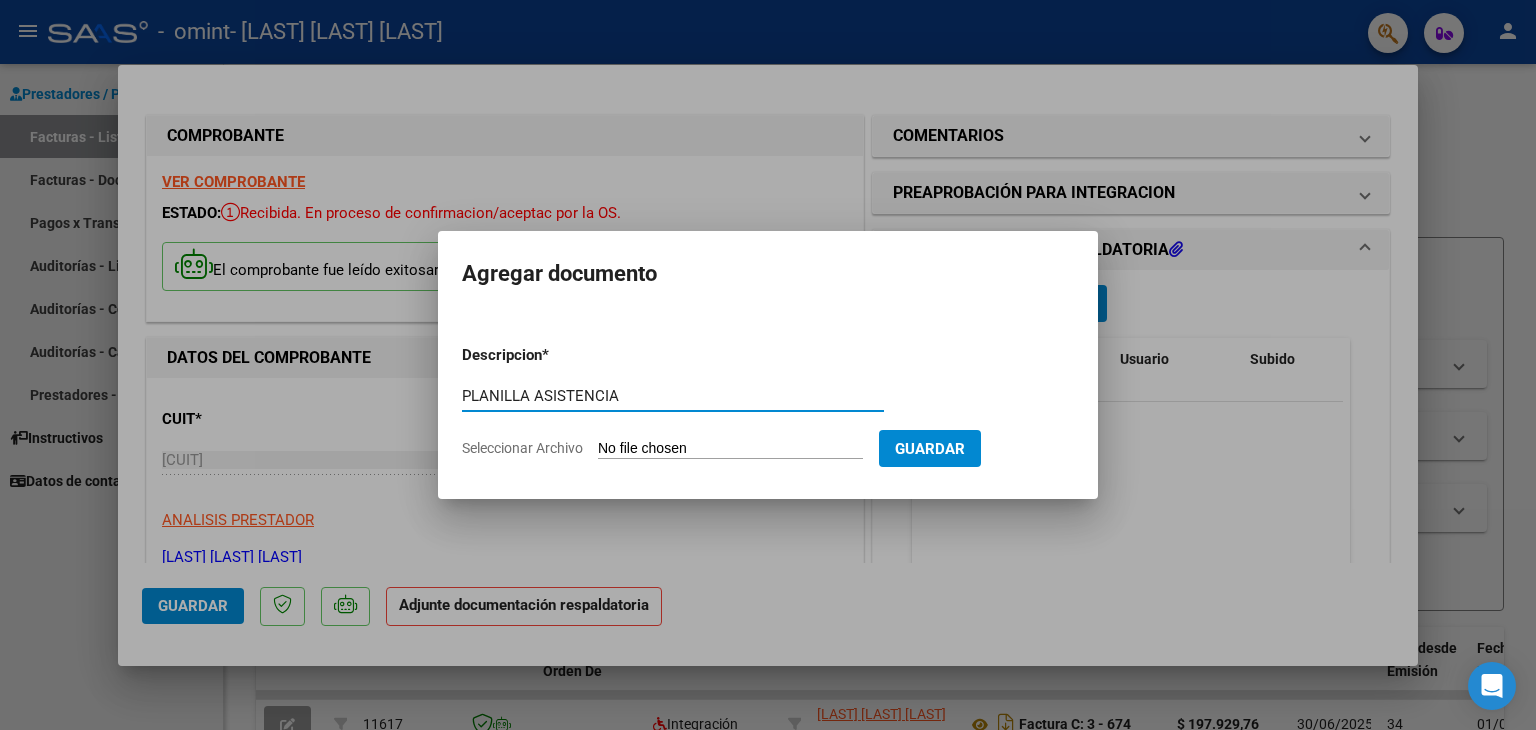 type on "PLANILLA ASISTENCIA" 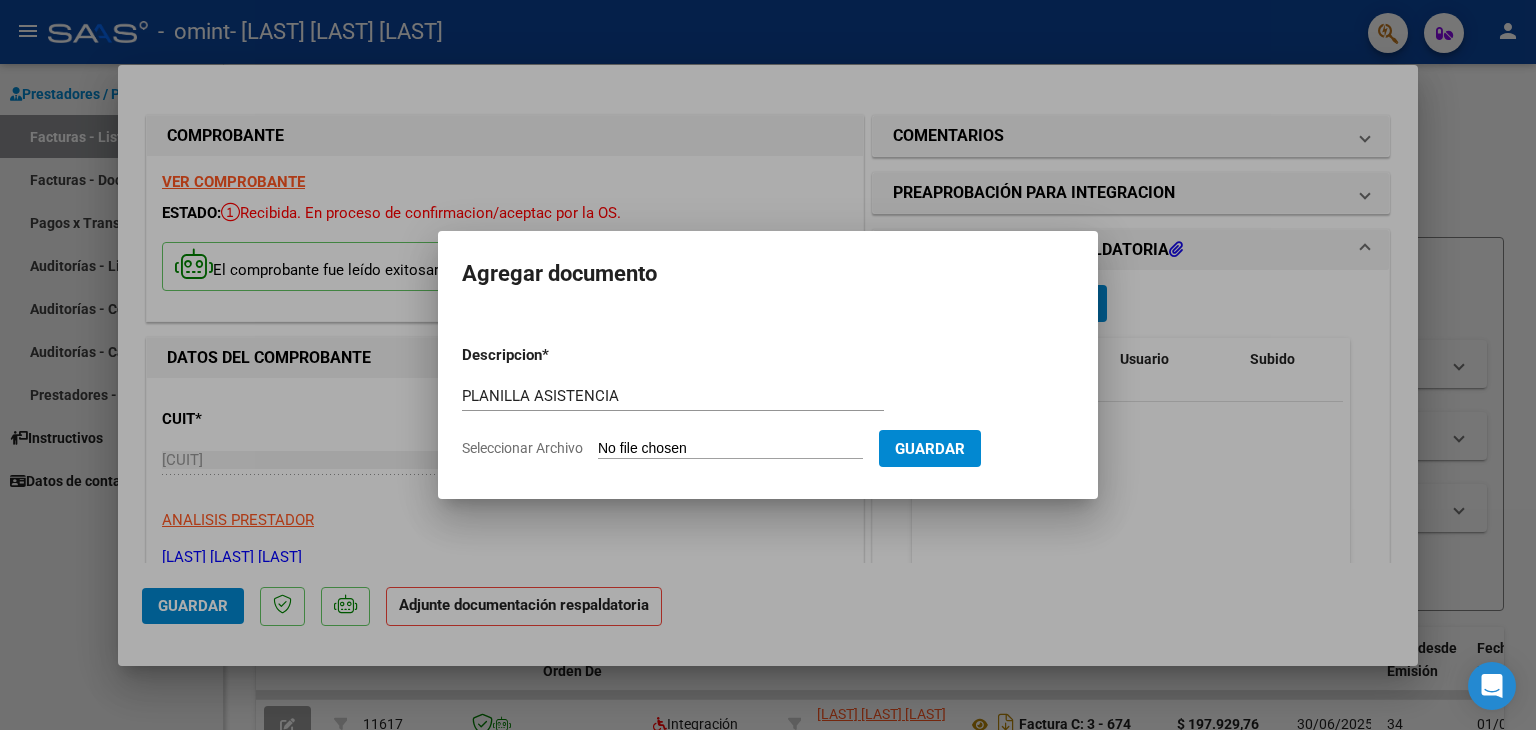 click on "Seleccionar Archivo" at bounding box center [730, 449] 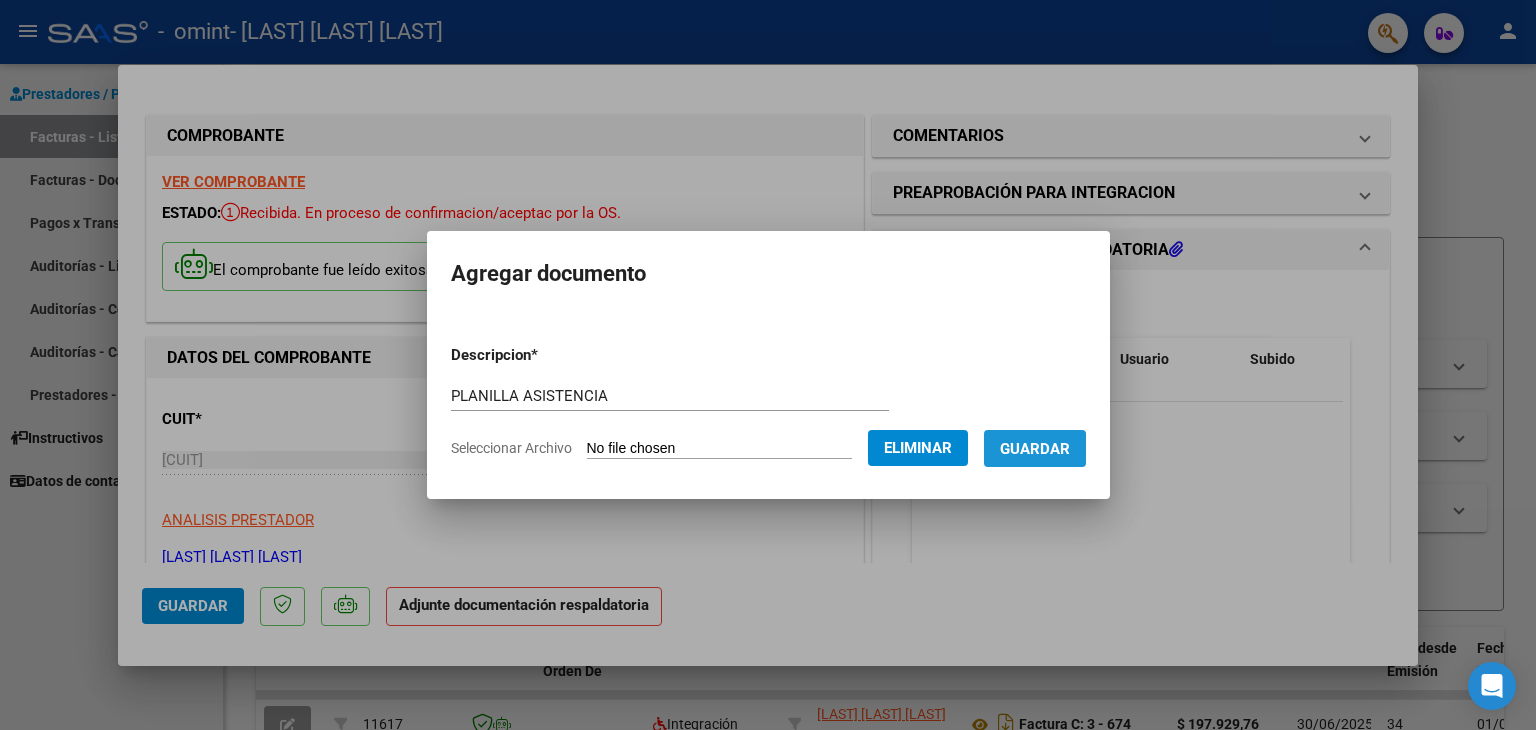 click on "Guardar" at bounding box center [1035, 449] 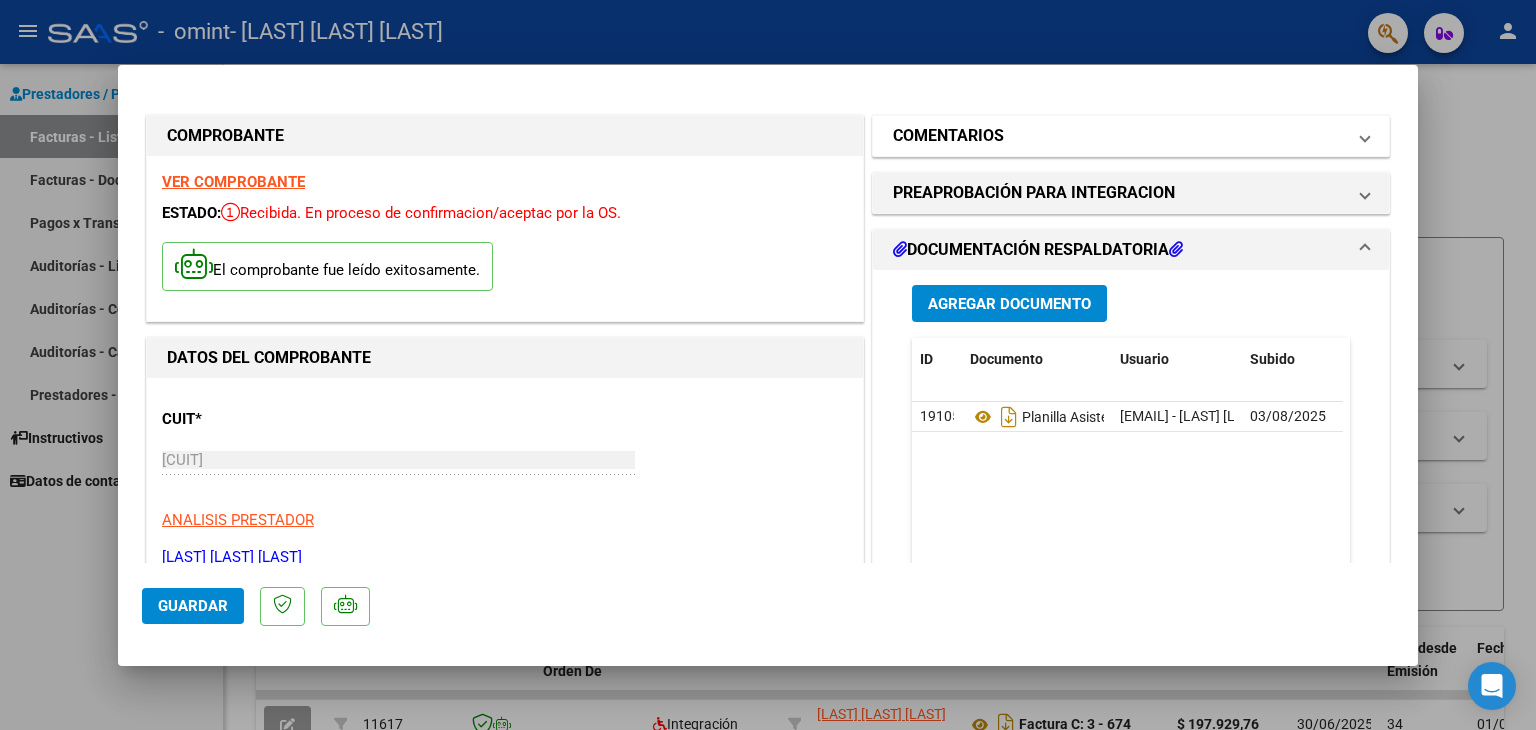 click at bounding box center [1365, 136] 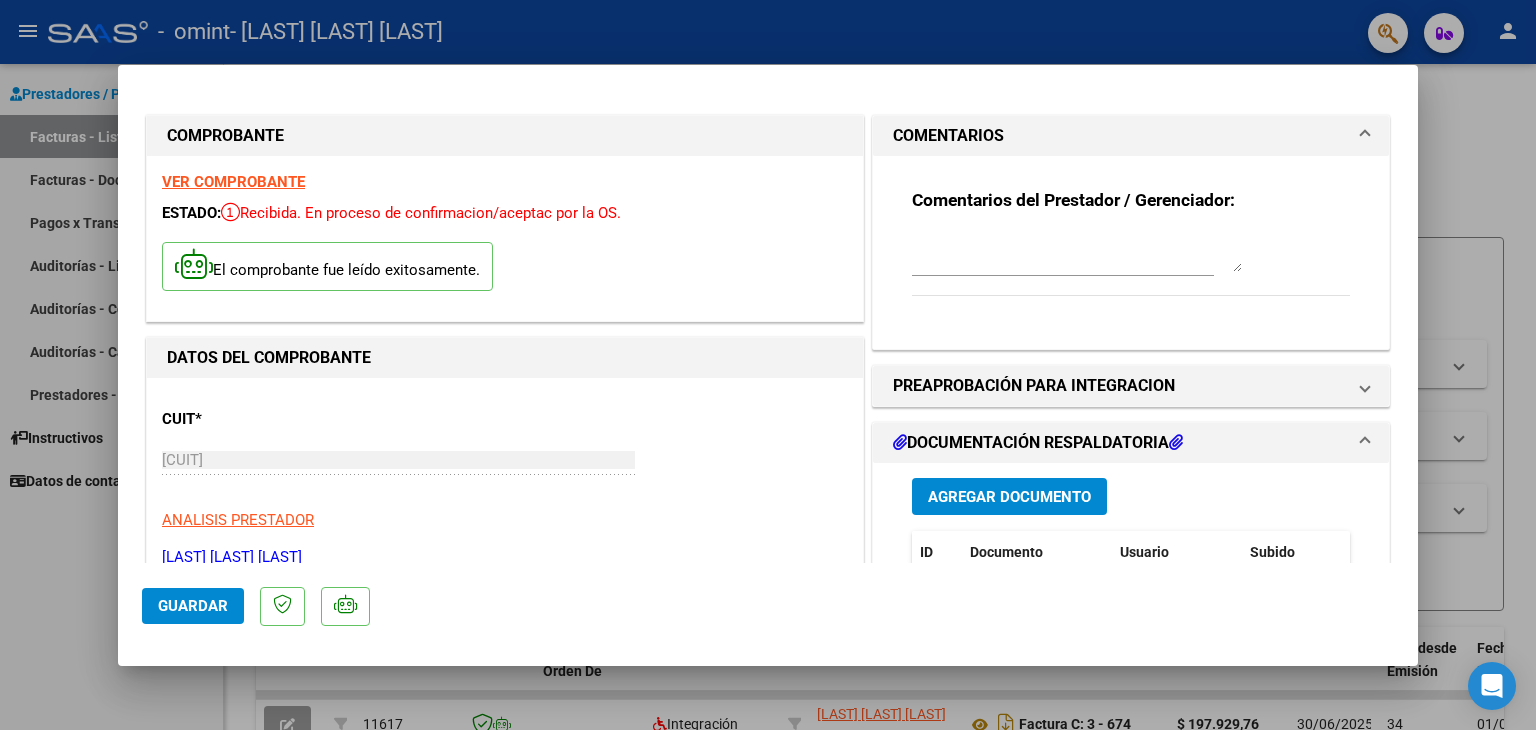 click on "Guardar" 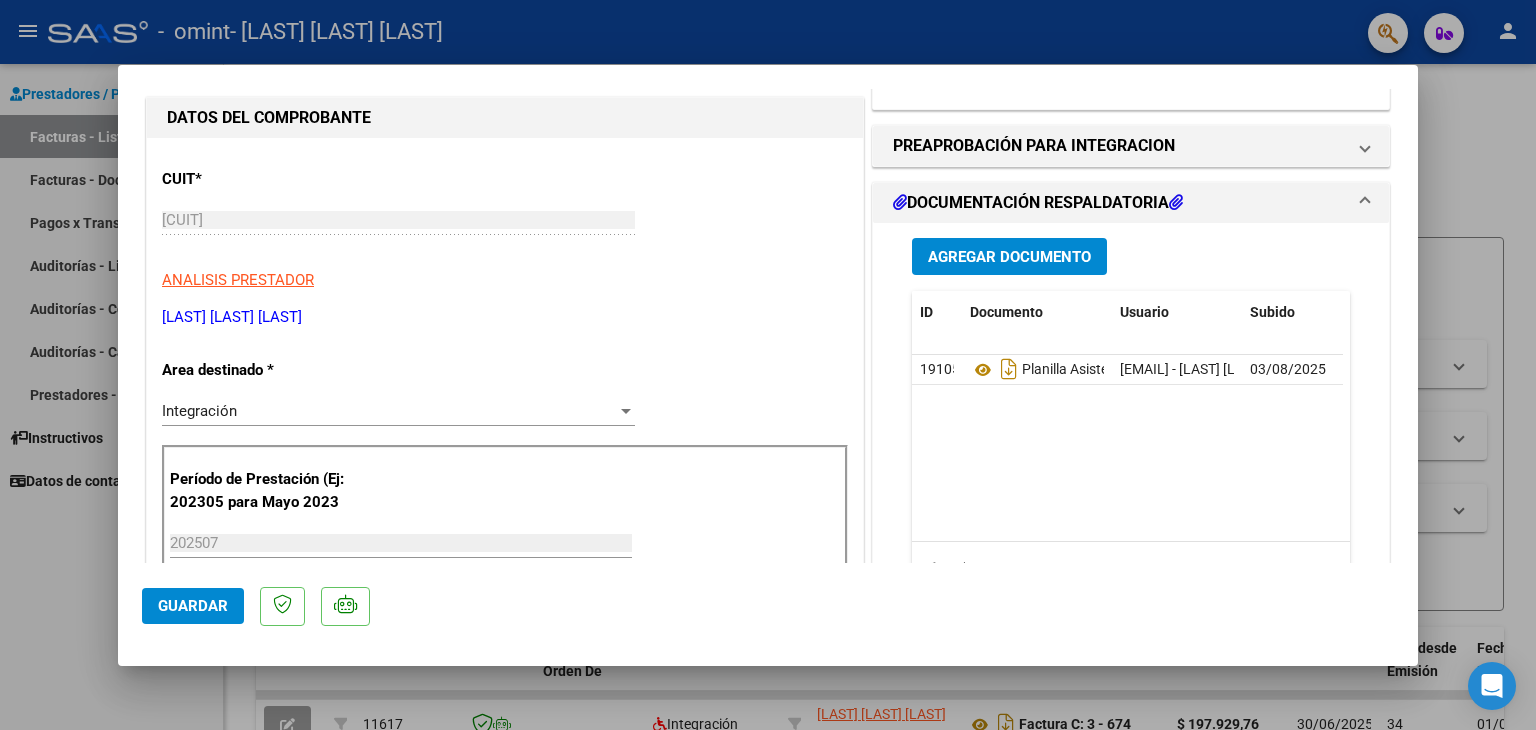 scroll, scrollTop: 280, scrollLeft: 0, axis: vertical 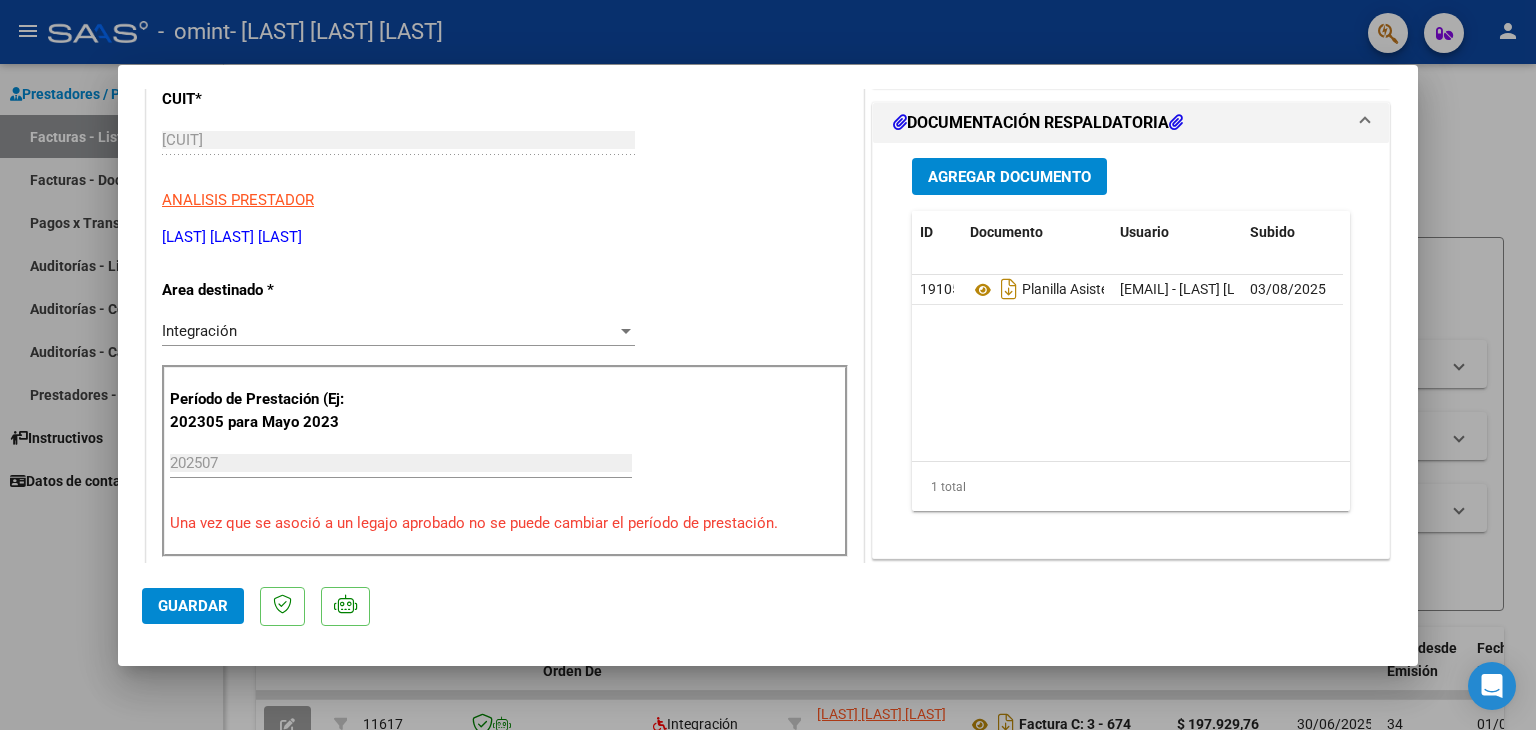 click at bounding box center (768, 365) 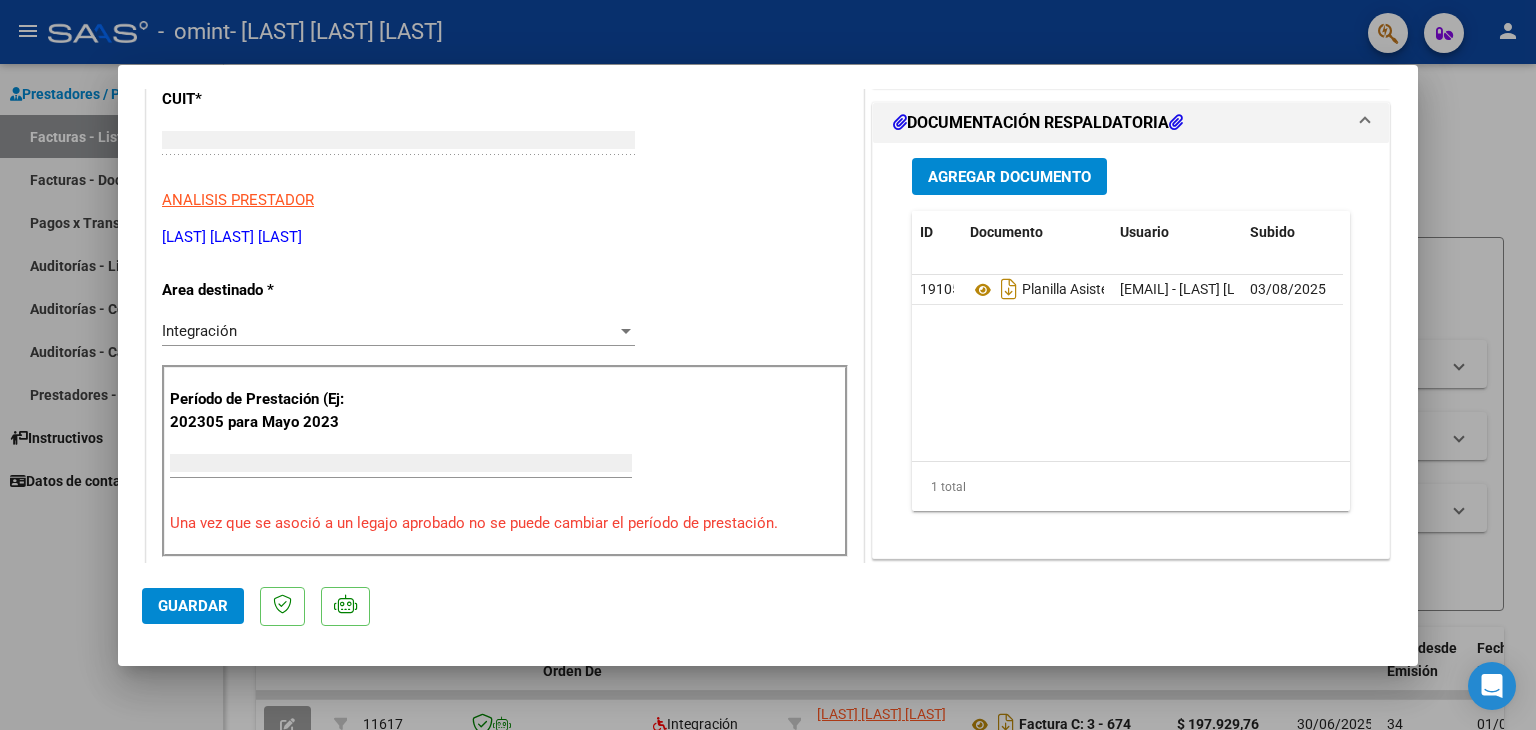 scroll, scrollTop: 0, scrollLeft: 0, axis: both 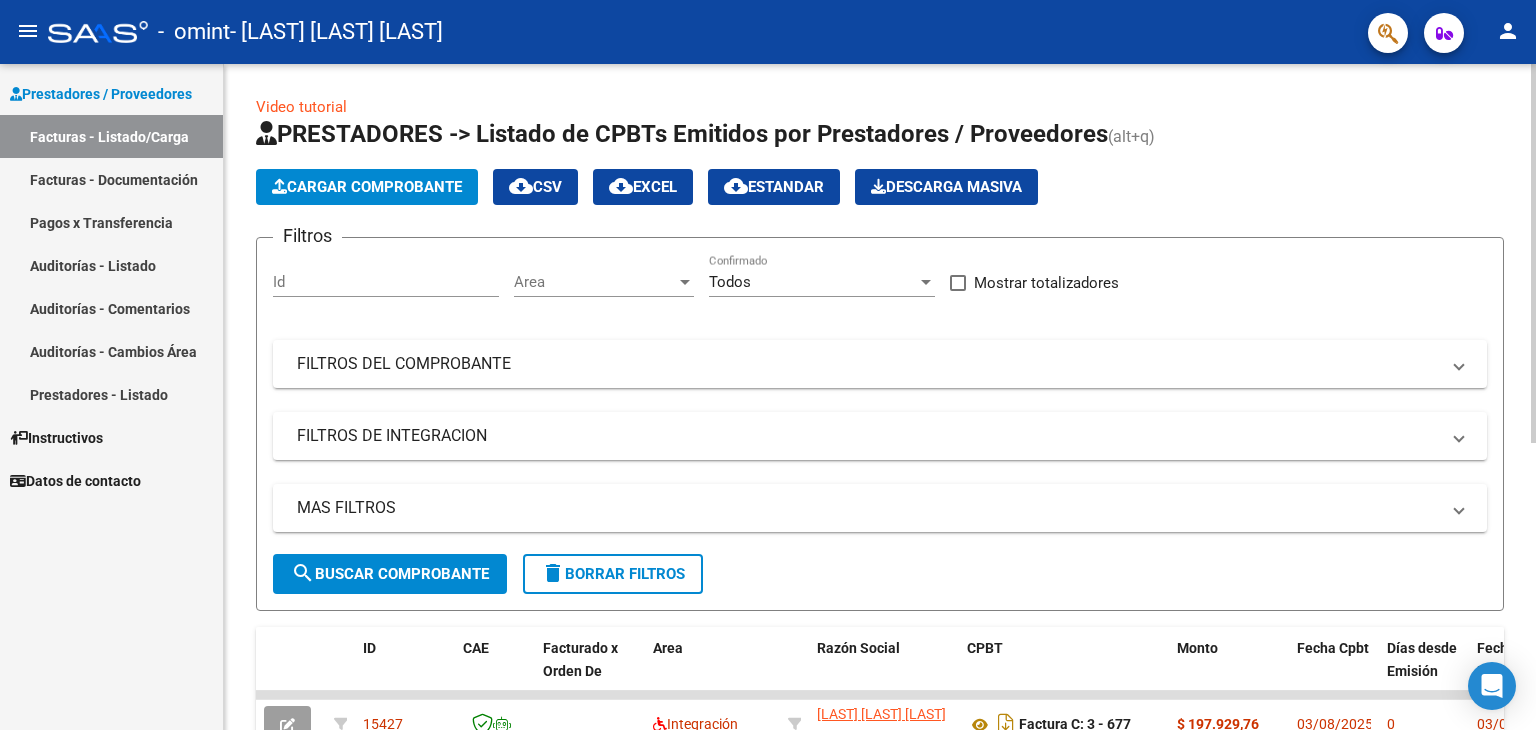 click on "Video tutorial   PRESTADORES -> Listado de CPBTs Emitidos por Prestadores / Proveedores (alt+q)   Cargar Comprobante
cloud_download  CSV  cloud_download  EXCEL  cloud_download  Estandar   Descarga Masiva
Filtros Id Area Area Todos Confirmado   Mostrar totalizadores   FILTROS DEL COMPROBANTE  Comprobante Tipo Comprobante Tipo Start date – End date Fec. Comprobante Desde / Hasta Días Emisión Desde(cant. días) Días Emisión Hasta(cant. días) CUIT / Razón Social Pto. Venta Nro. Comprobante Código SSS CAE Válido CAE Válido Todos Cargado Módulo Hosp. Todos Tiene facturacion Apócrifa Hospital Refes  FILTROS DE INTEGRACION  Período De Prestación Campos del Archivo de Rendición Devuelto x SSS (dr_envio) Todos Rendido x SSS (dr_envio) Tipo de Registro Tipo de Registro Período Presentación Período Presentación Campos del Legajo Asociado (preaprobación) Afiliado Legajo (cuil/nombre) Todos Solo facturas preaprobadas  MAS FILTROS  Todos Con Doc. Respaldatoria Todos Con Trazabilidad Todos – – 0" 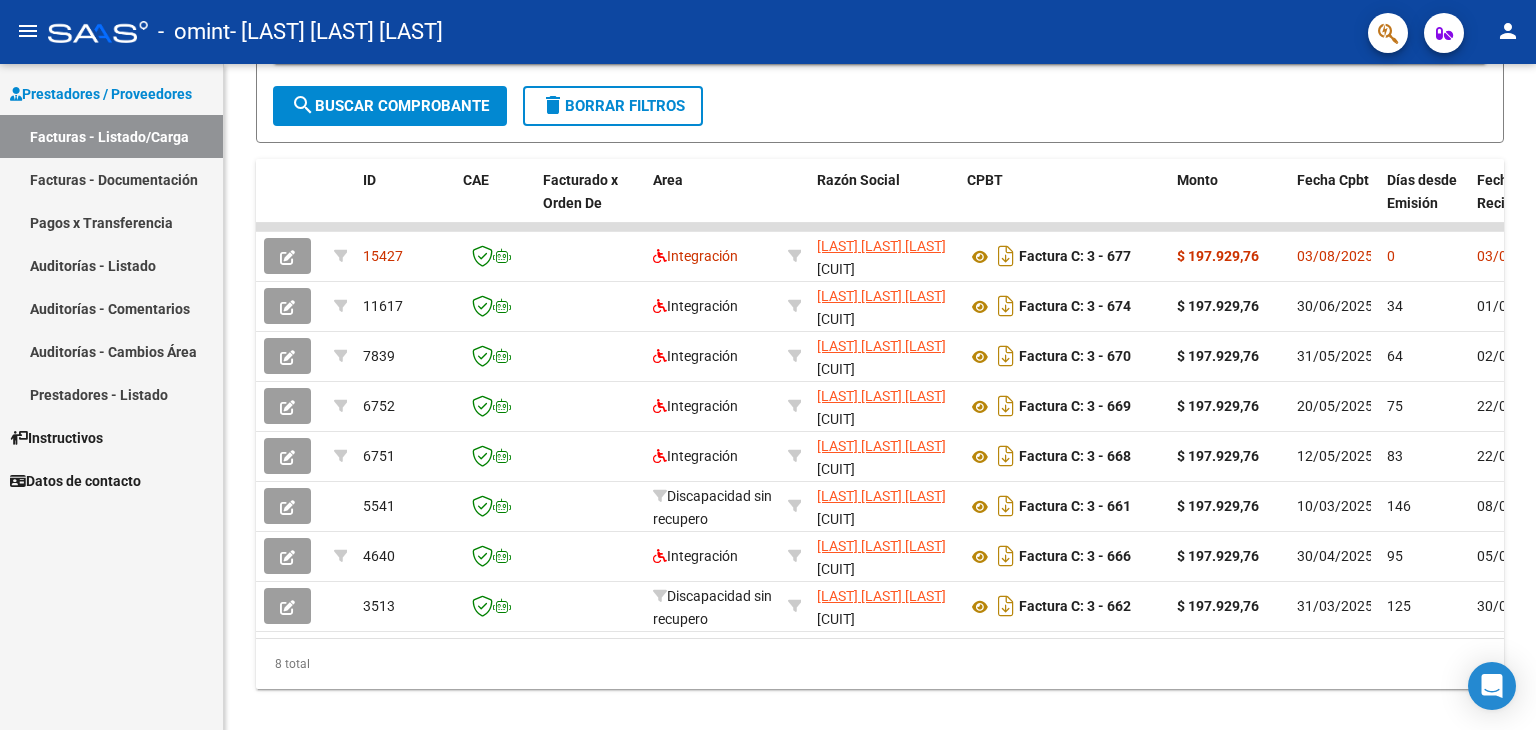 drag, startPoint x: 1529, startPoint y: 552, endPoint x: 1521, endPoint y: 776, distance: 224.1428 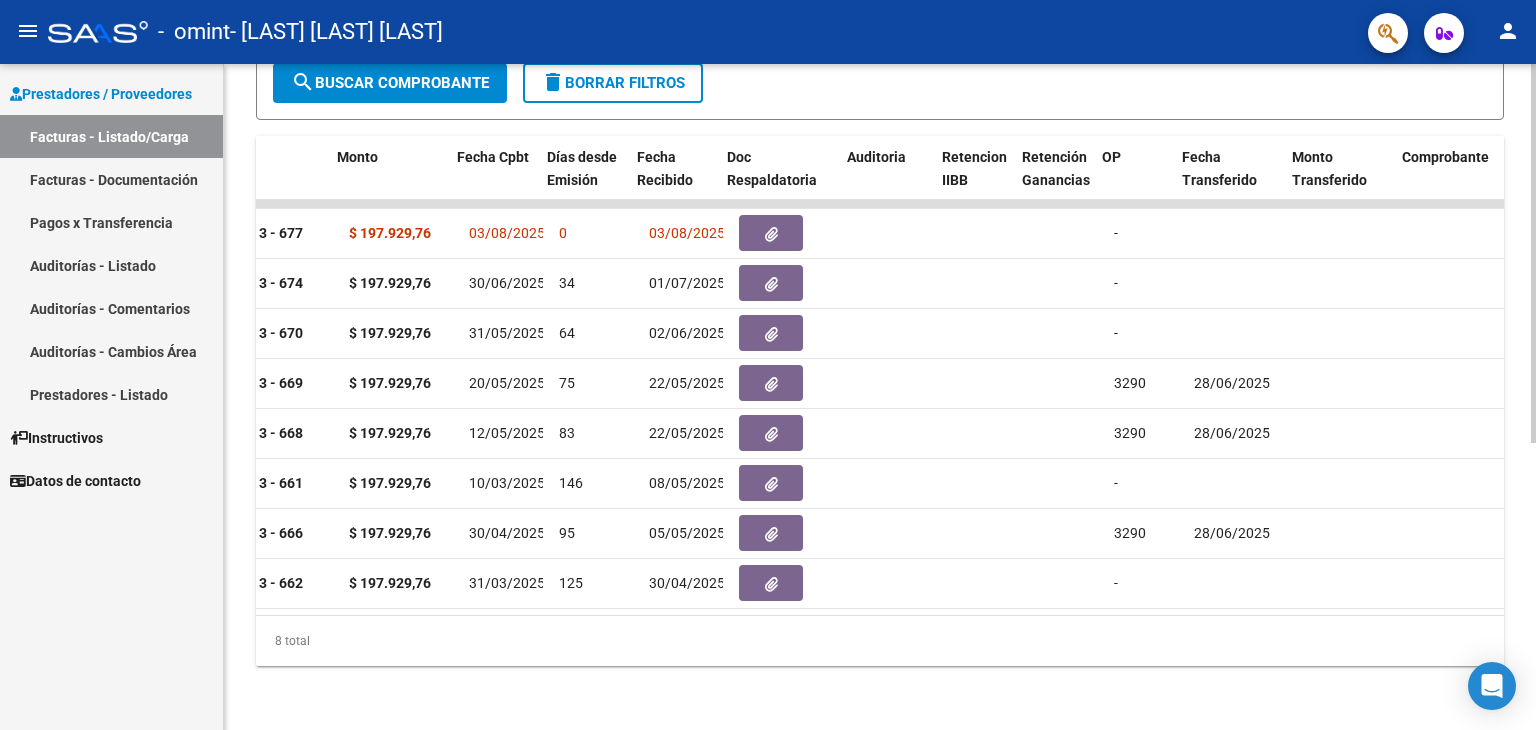 scroll, scrollTop: 0, scrollLeft: 840, axis: horizontal 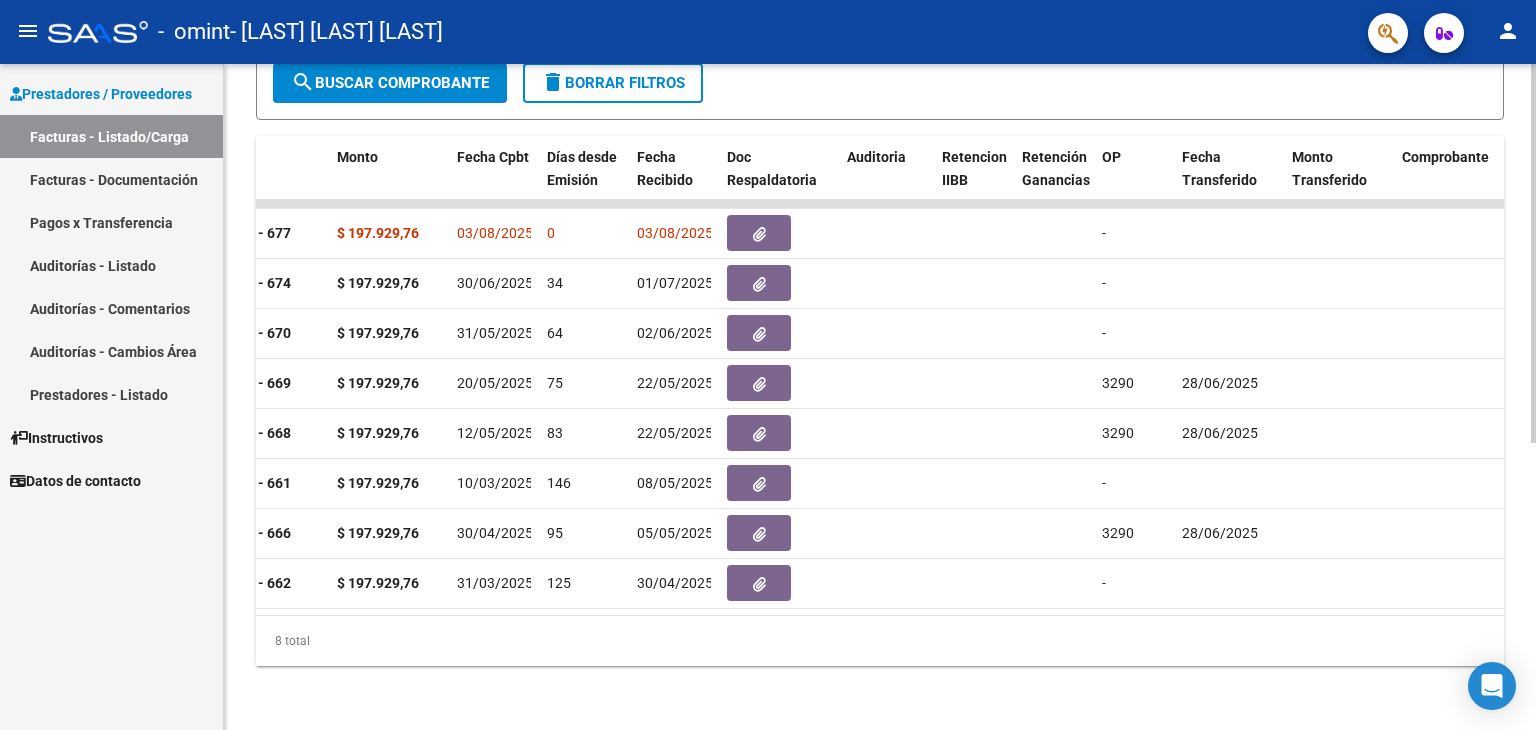 click on "Video tutorial   PRESTADORES -> Listado de CPBTs Emitidos por Prestadores / Proveedores (alt+q)   Cargar Comprobante
cloud_download  CSV  cloud_download  EXCEL  cloud_download  Estandar   Descarga Masiva
Filtros Id Area Area Todos Confirmado   Mostrar totalizadores   FILTROS DEL COMPROBANTE  Comprobante Tipo Comprobante Tipo Start date – End date Fec. Comprobante Desde / Hasta Días Emisión Desde(cant. días) Días Emisión Hasta(cant. días) CUIT / Razón Social Pto. Venta Nro. Comprobante Código SSS CAE Válido CAE Válido Todos Cargado Módulo Hosp. Todos Tiene facturacion Apócrifa Hospital Refes  FILTROS DE INTEGRACION  Período De Prestación Campos del Archivo de Rendición Devuelto x SSS (dr_envio) Todos Rendido x SSS (dr_envio) Tipo de Registro Tipo de Registro Período Presentación Período Presentación Campos del Legajo Asociado (preaprobación) Afiliado Legajo (cuil/nombre) Todos Solo facturas preaprobadas  MAS FILTROS  Todos Con Doc. Respaldatoria Todos Con Trazabilidad Todos – – 0" 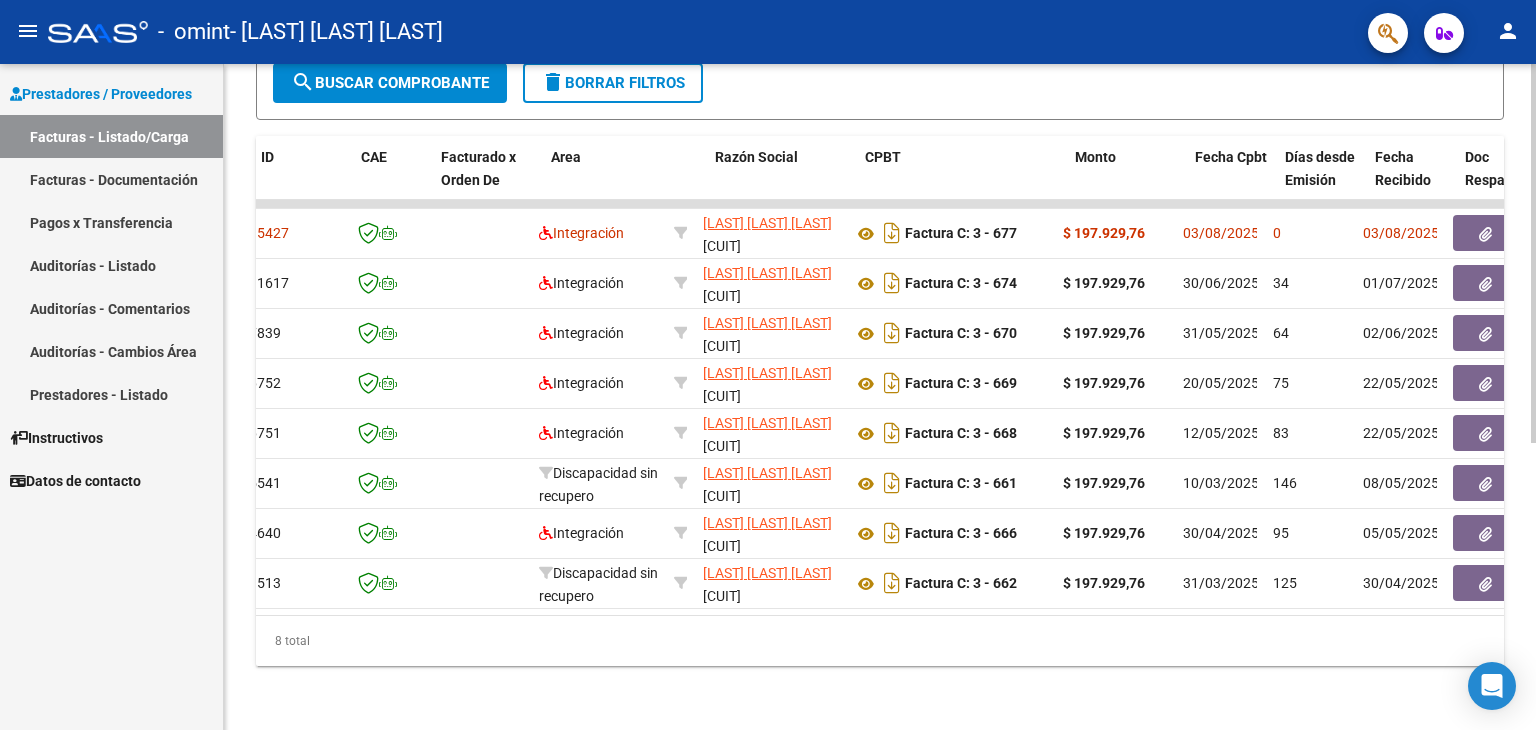scroll, scrollTop: 0, scrollLeft: 0, axis: both 